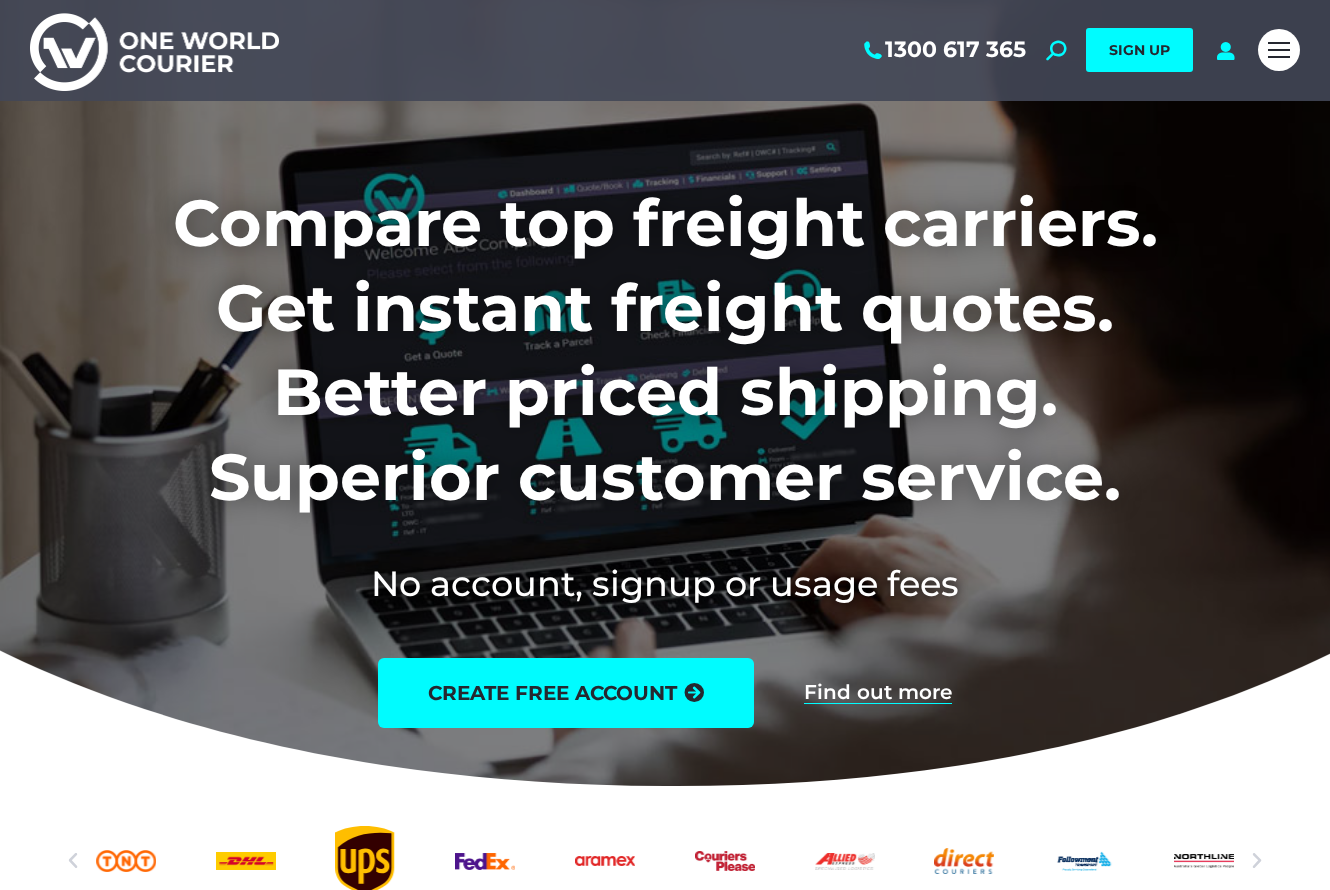 scroll, scrollTop: 0, scrollLeft: 0, axis: both 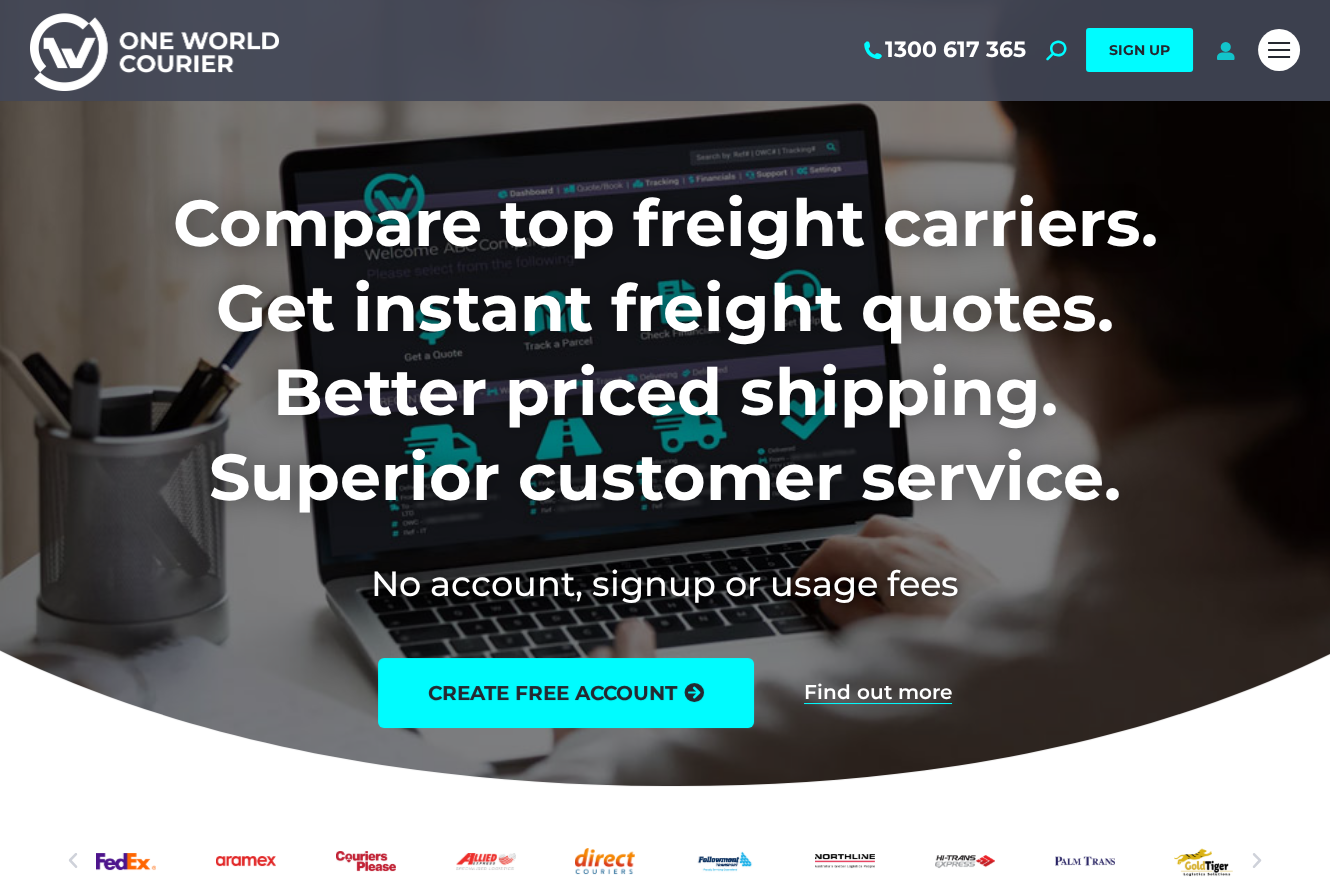 click at bounding box center [1225, 50] 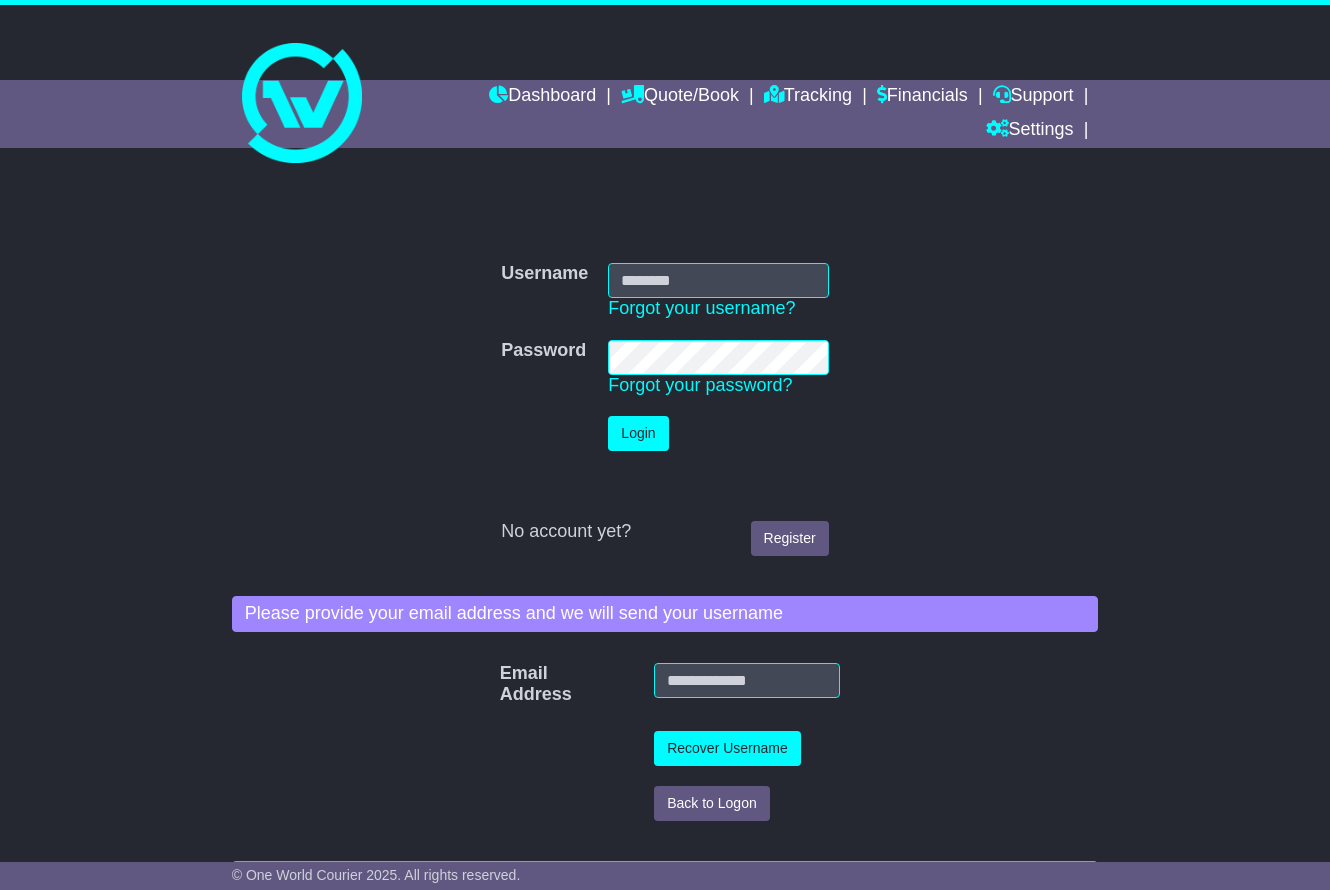 scroll, scrollTop: 0, scrollLeft: 0, axis: both 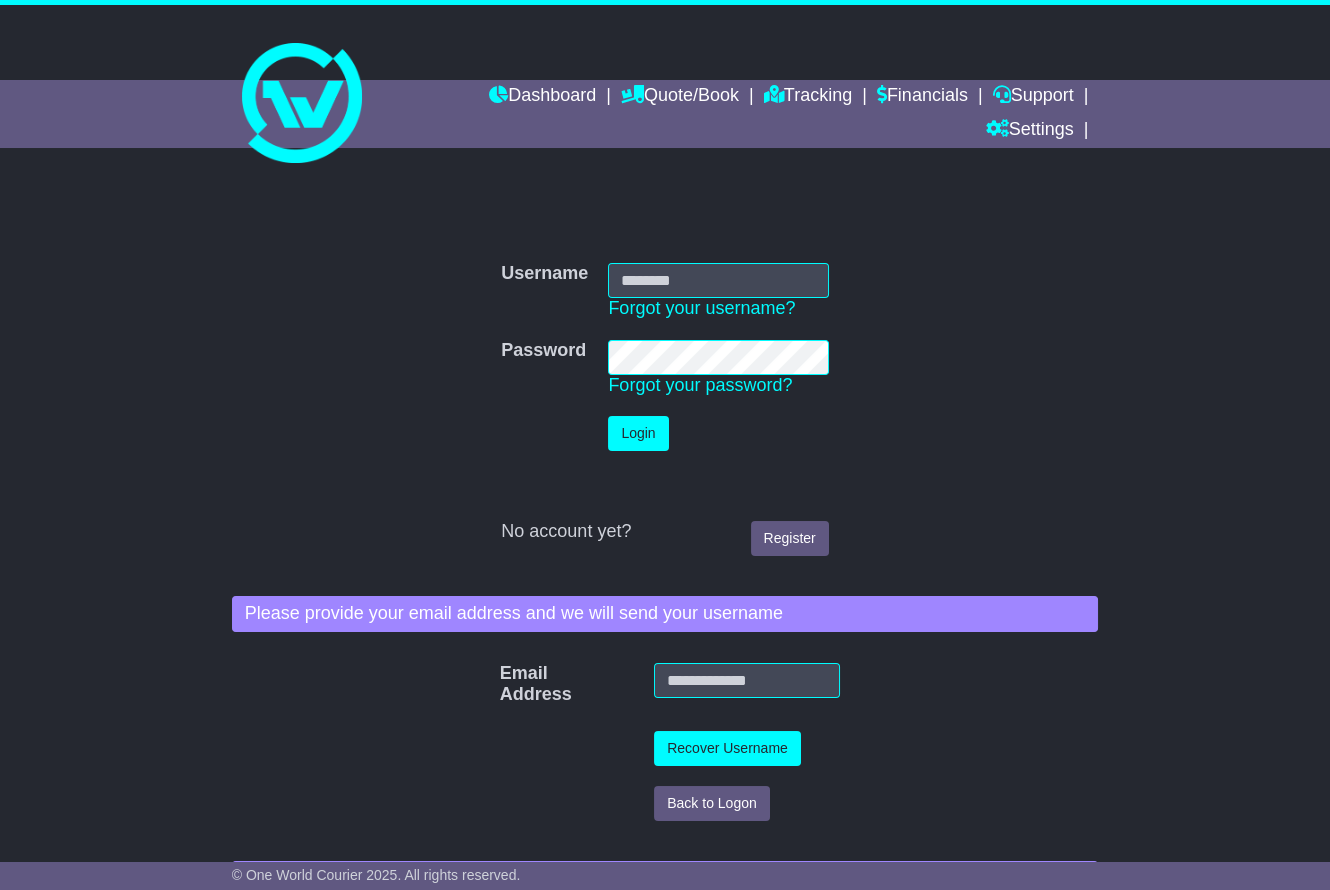 type on "**********" 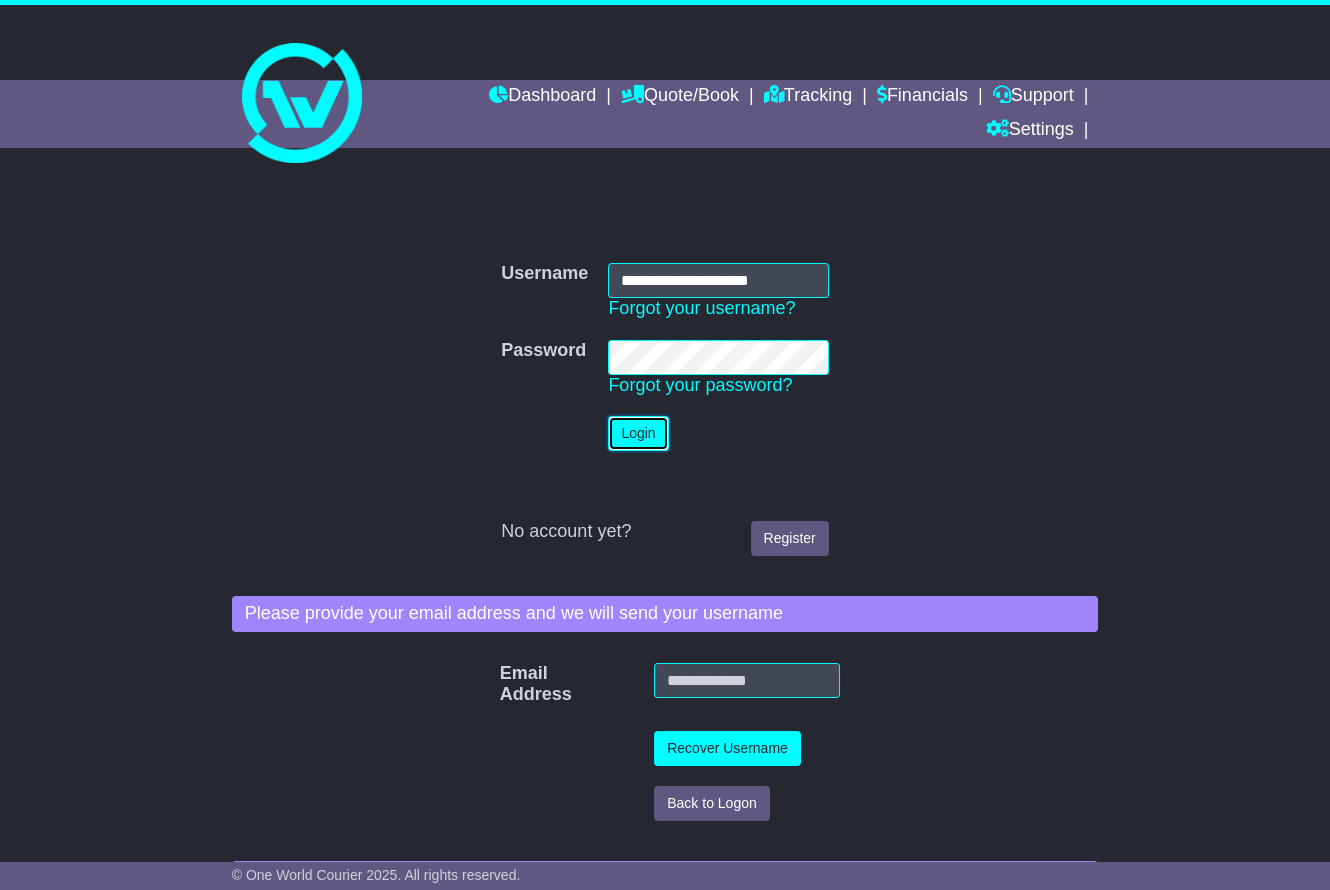 click on "Login" at bounding box center [638, 433] 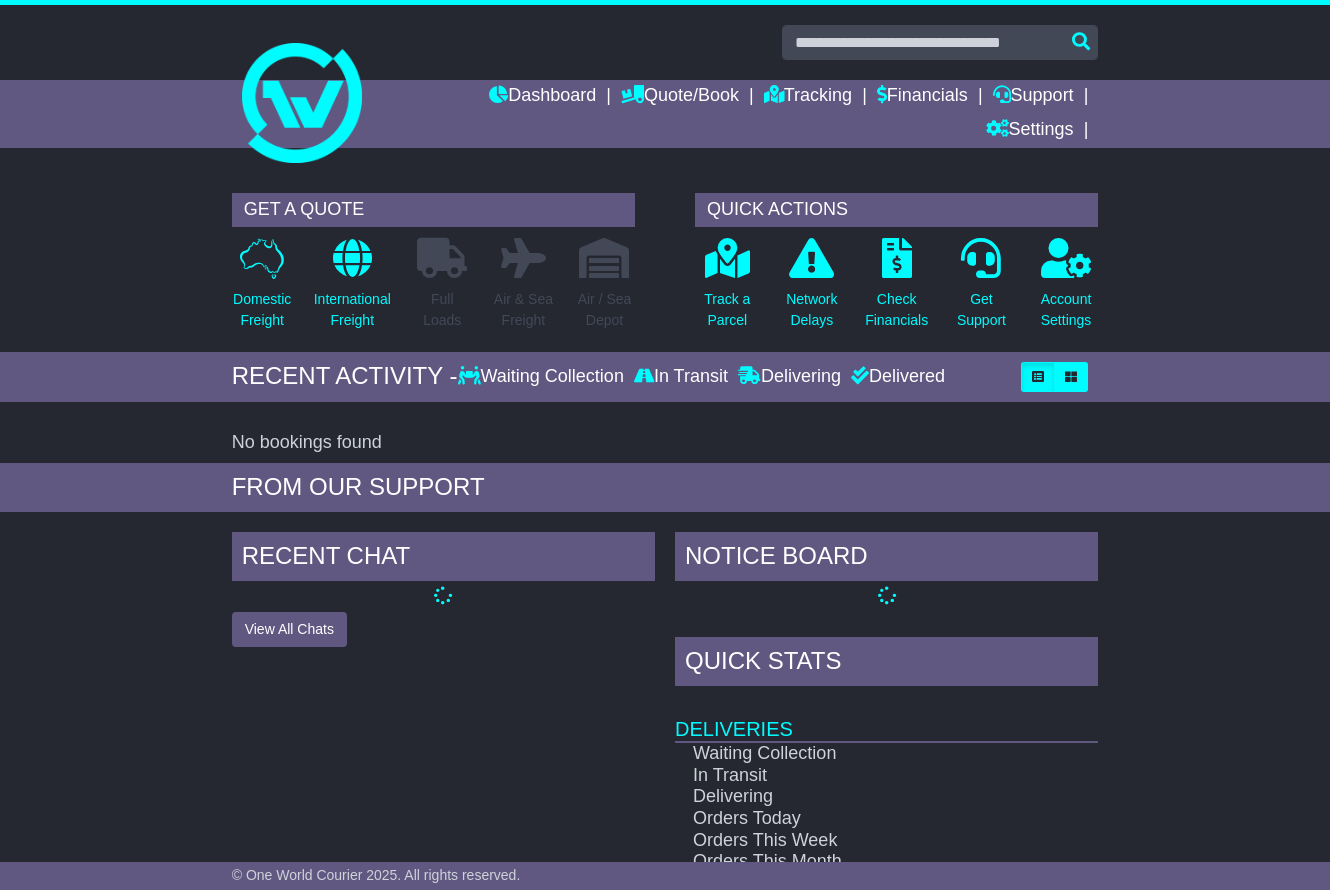 scroll, scrollTop: 0, scrollLeft: 0, axis: both 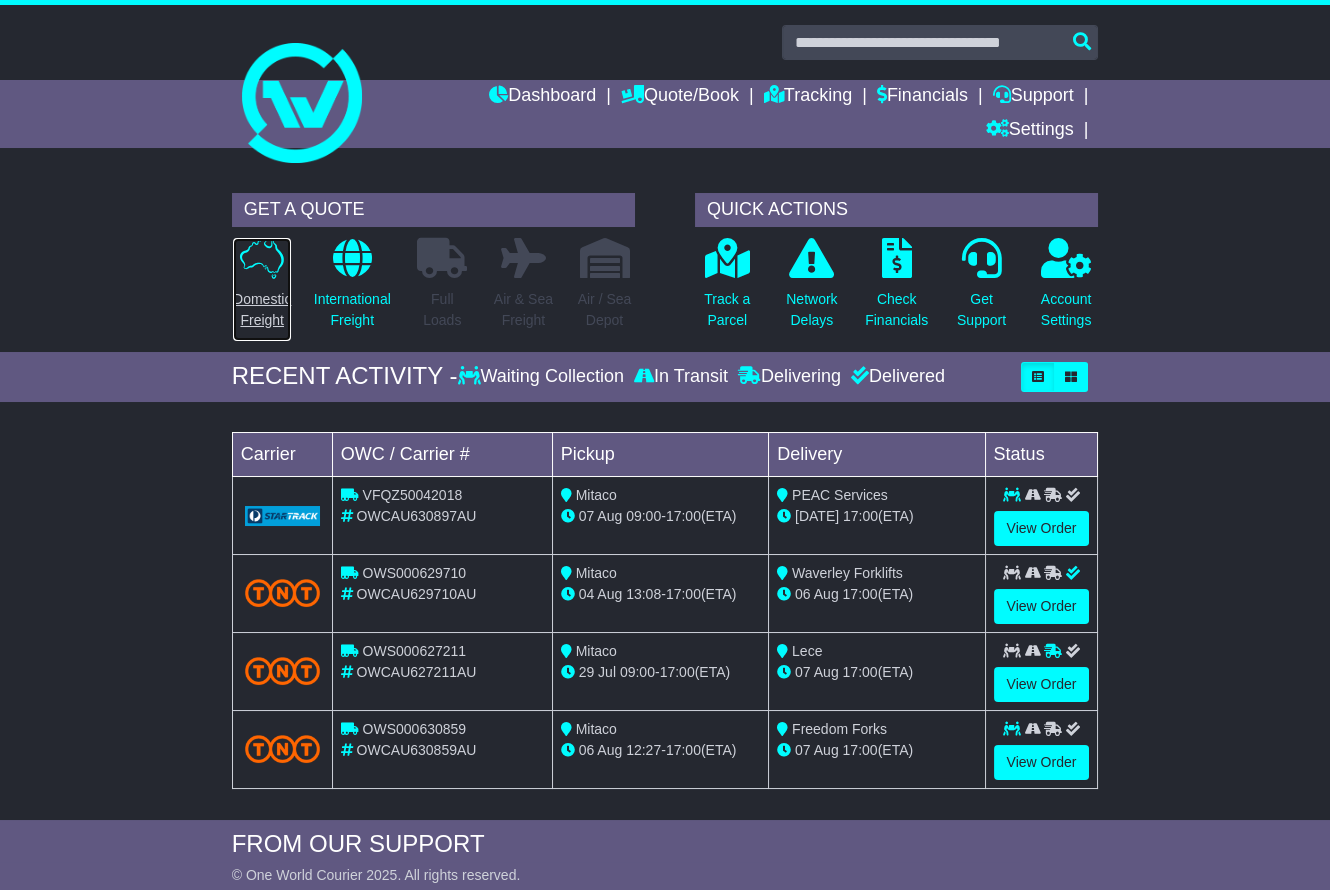 click on "Domestic Freight" at bounding box center [262, 310] 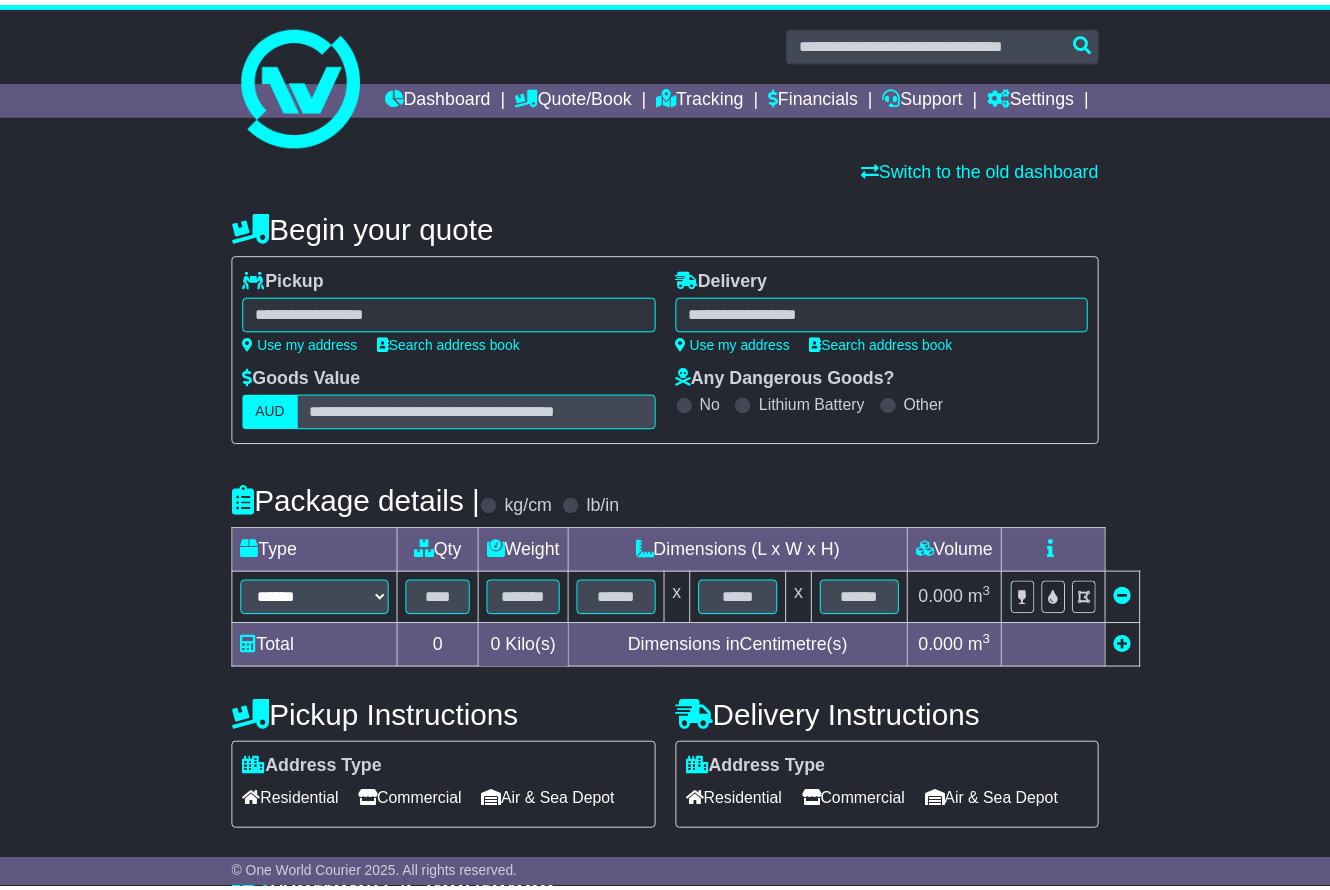 scroll, scrollTop: 0, scrollLeft: 0, axis: both 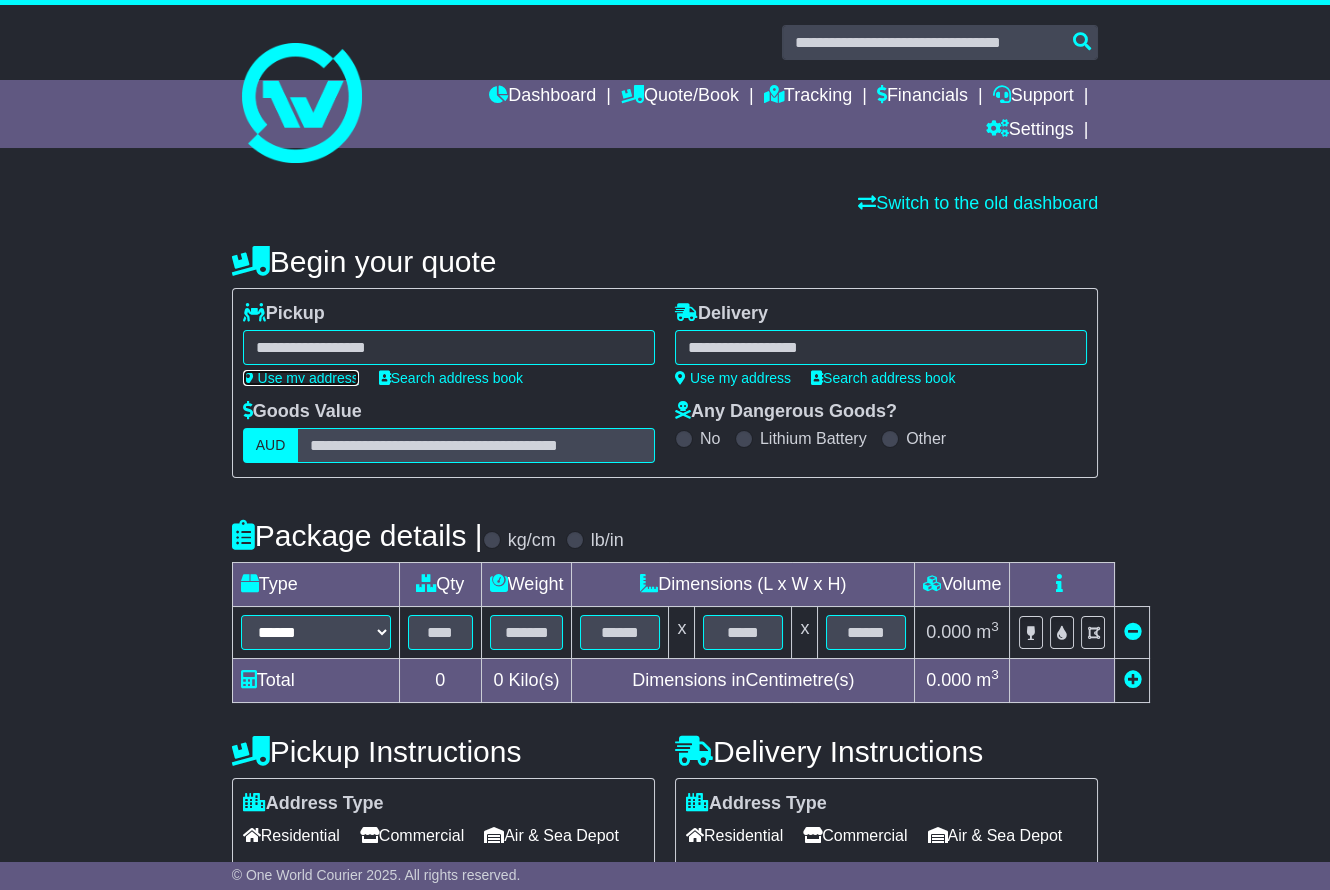 click on "Use my address" at bounding box center (301, 378) 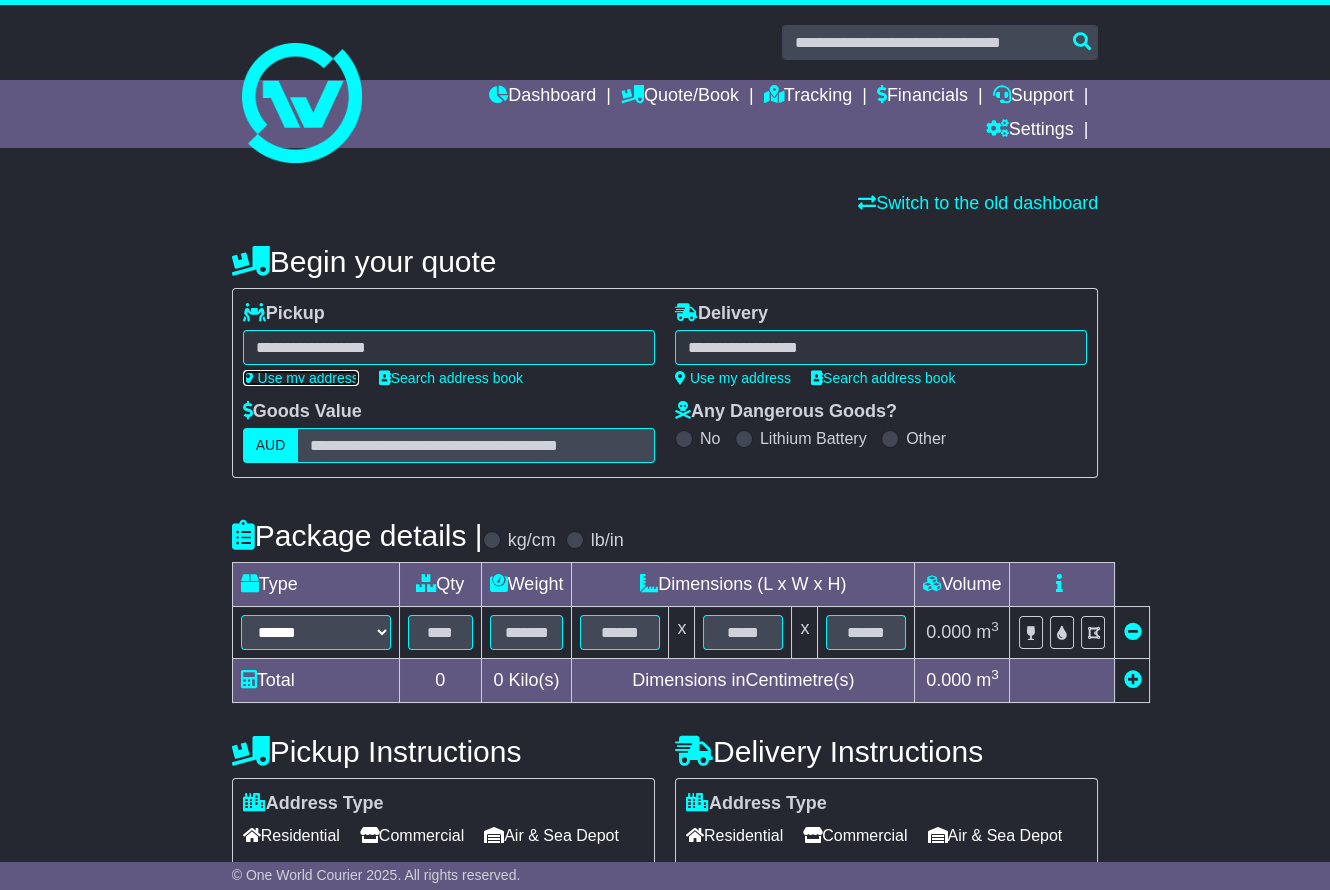 type on "**********" 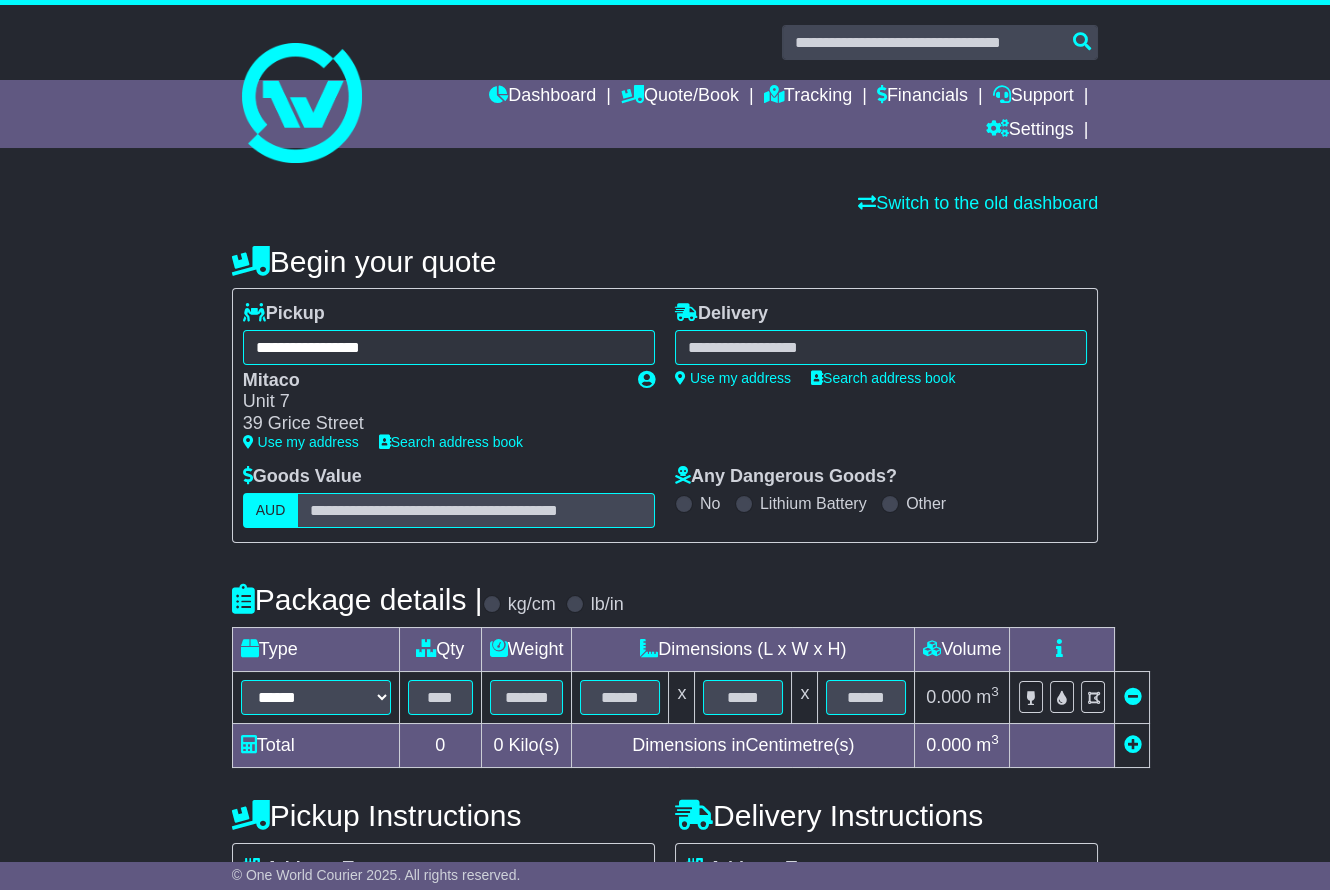 click at bounding box center (881, 347) 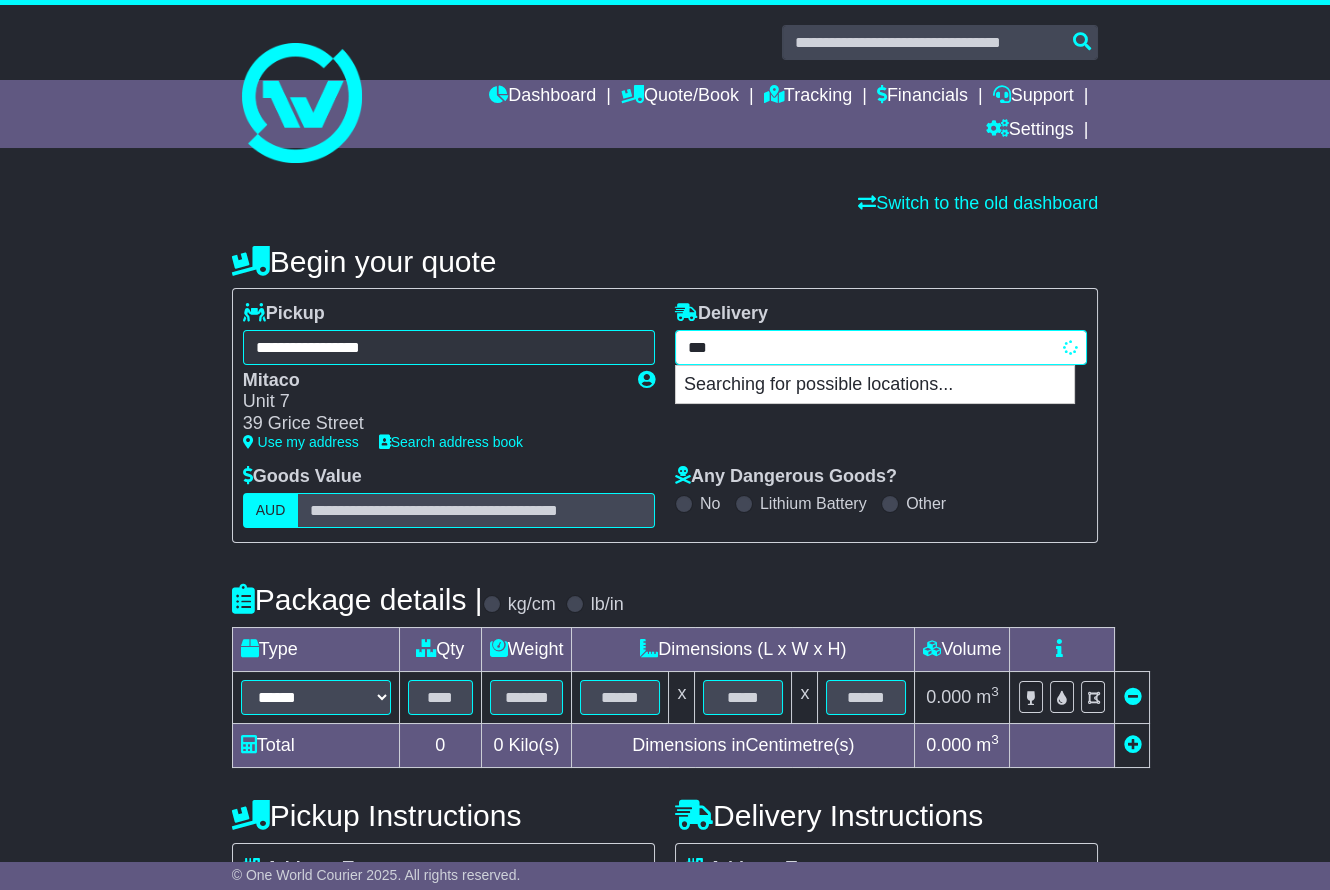 type on "****" 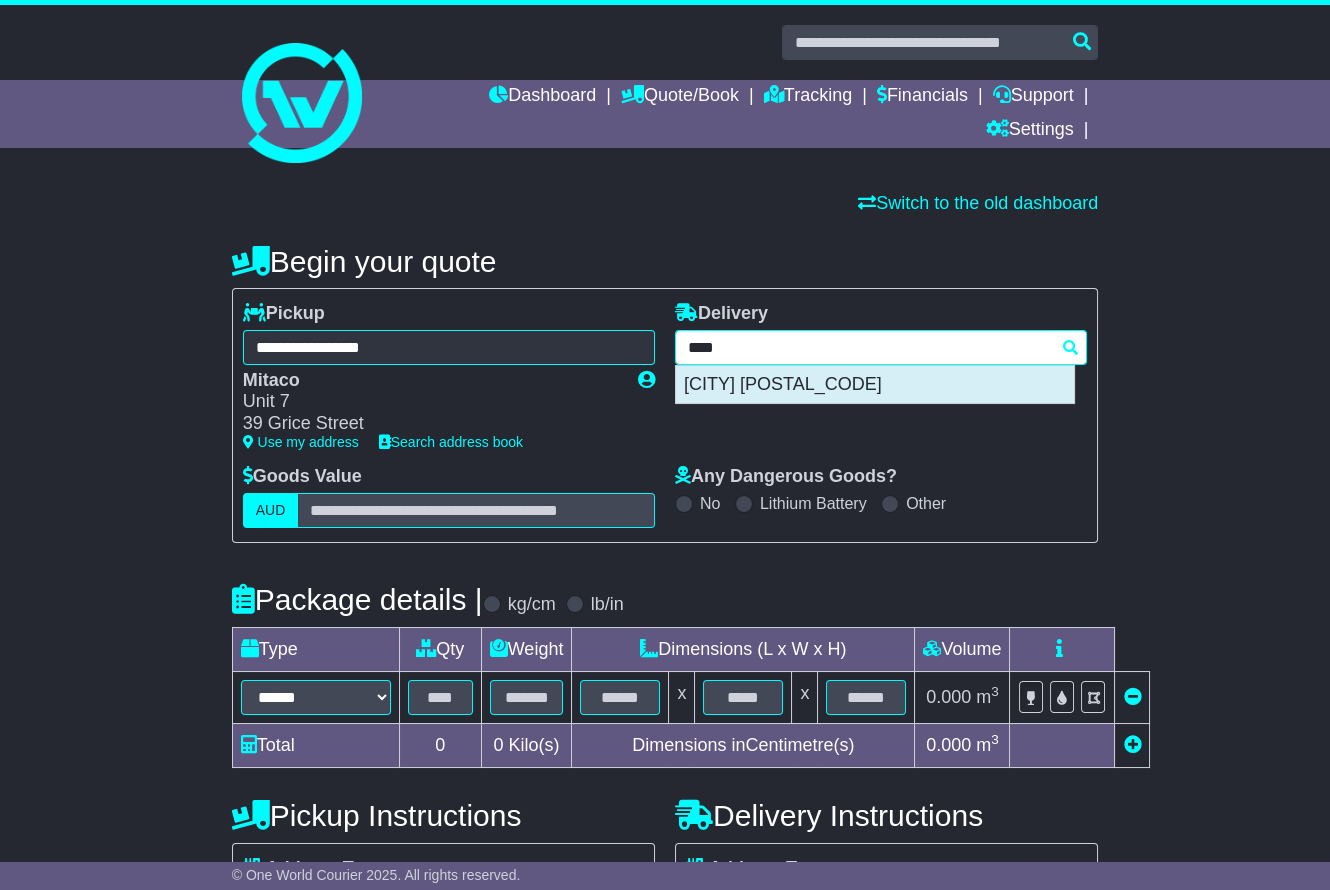 click on "[CITY] [POSTAL_CODE]" at bounding box center (875, 385) 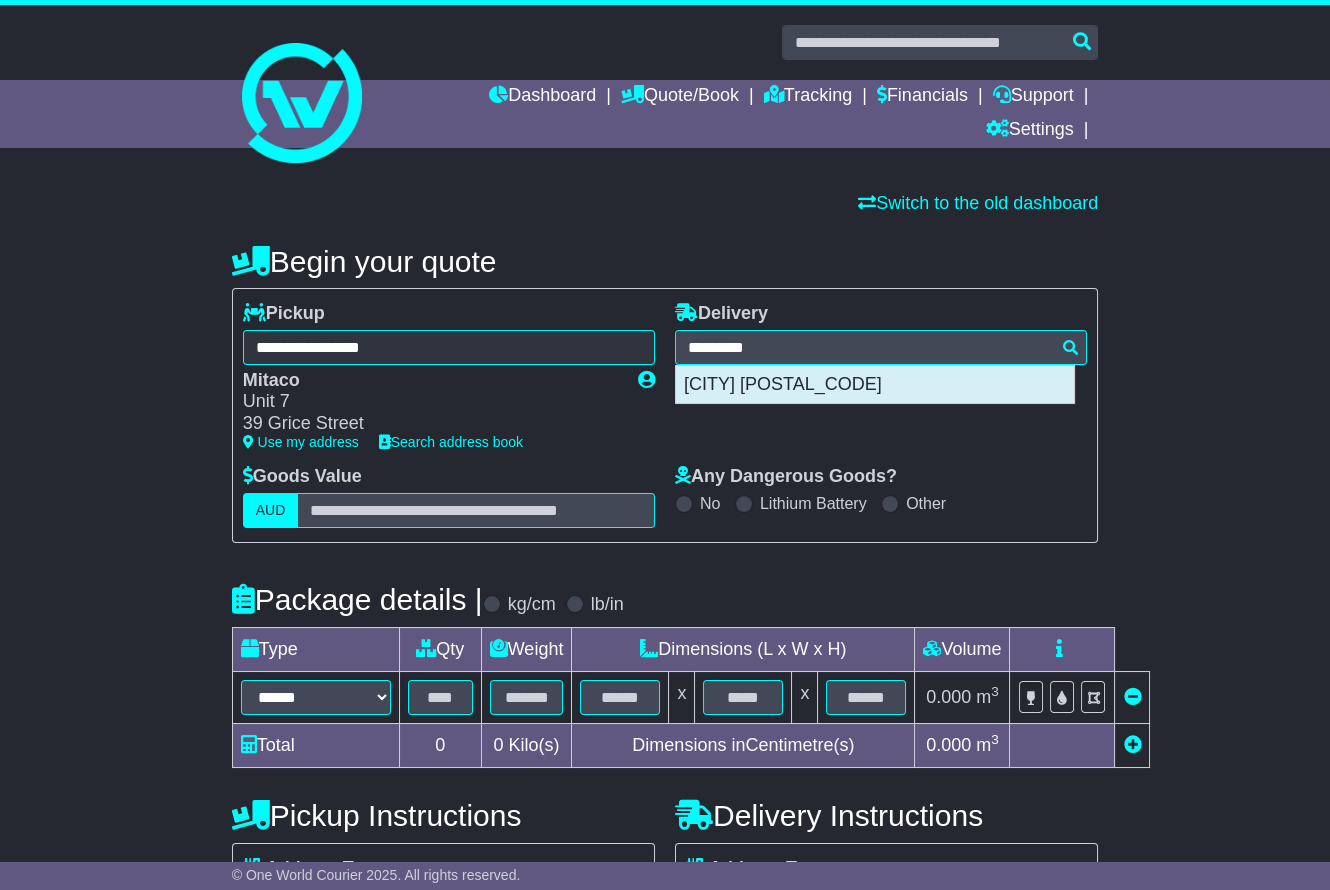 type on "**********" 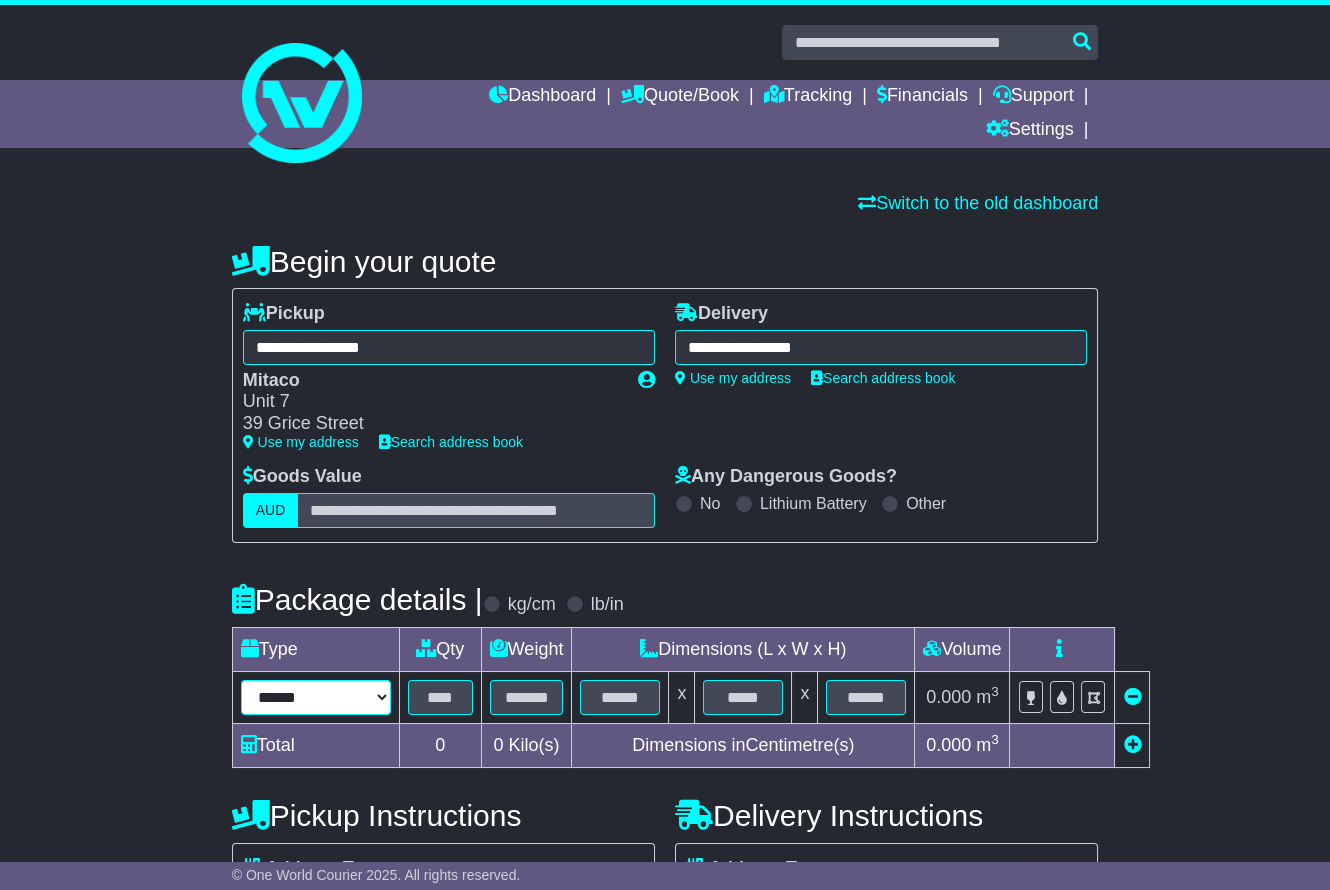 drag, startPoint x: 256, startPoint y: 705, endPoint x: 314, endPoint y: 684, distance: 61.68468 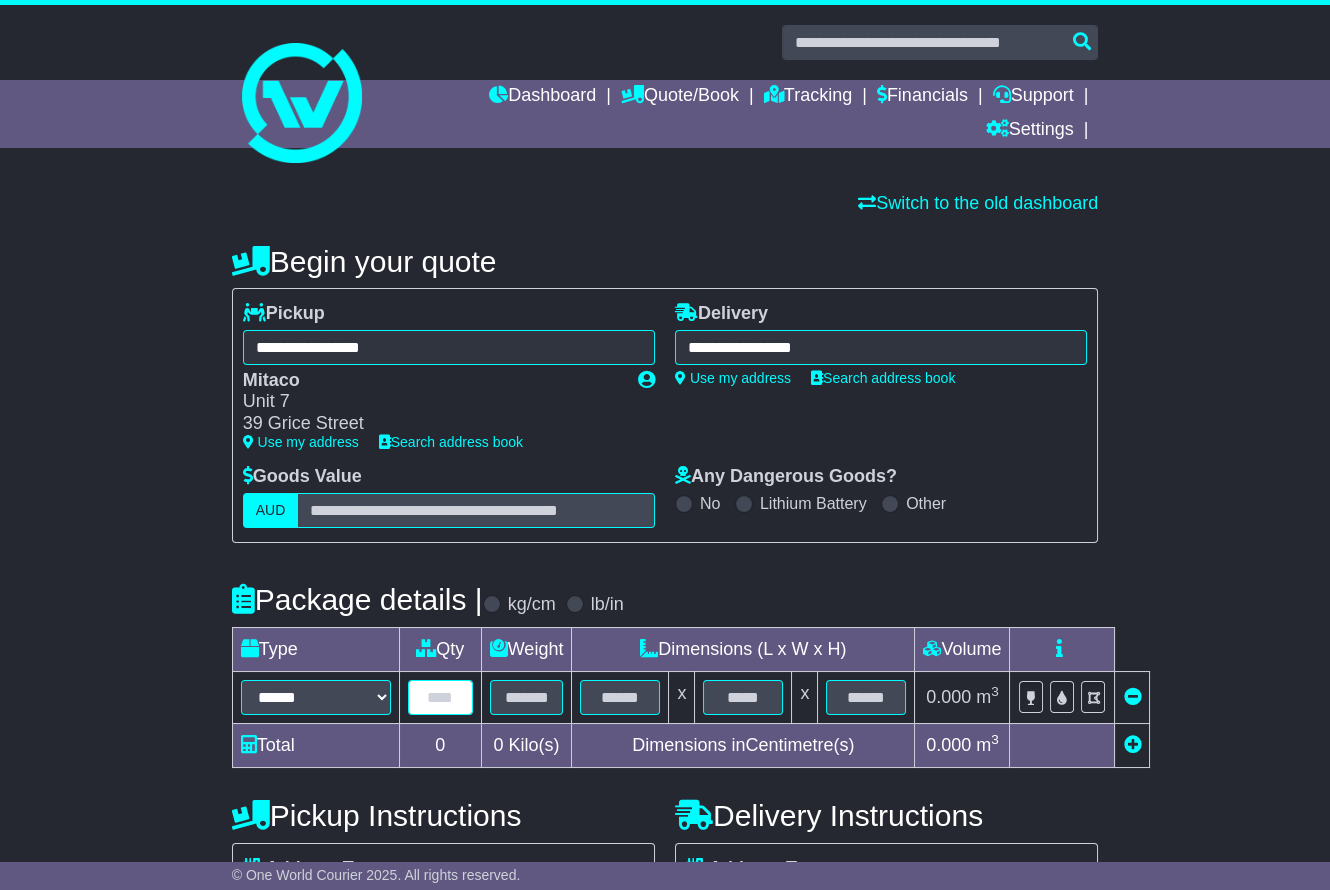 click at bounding box center [440, 697] 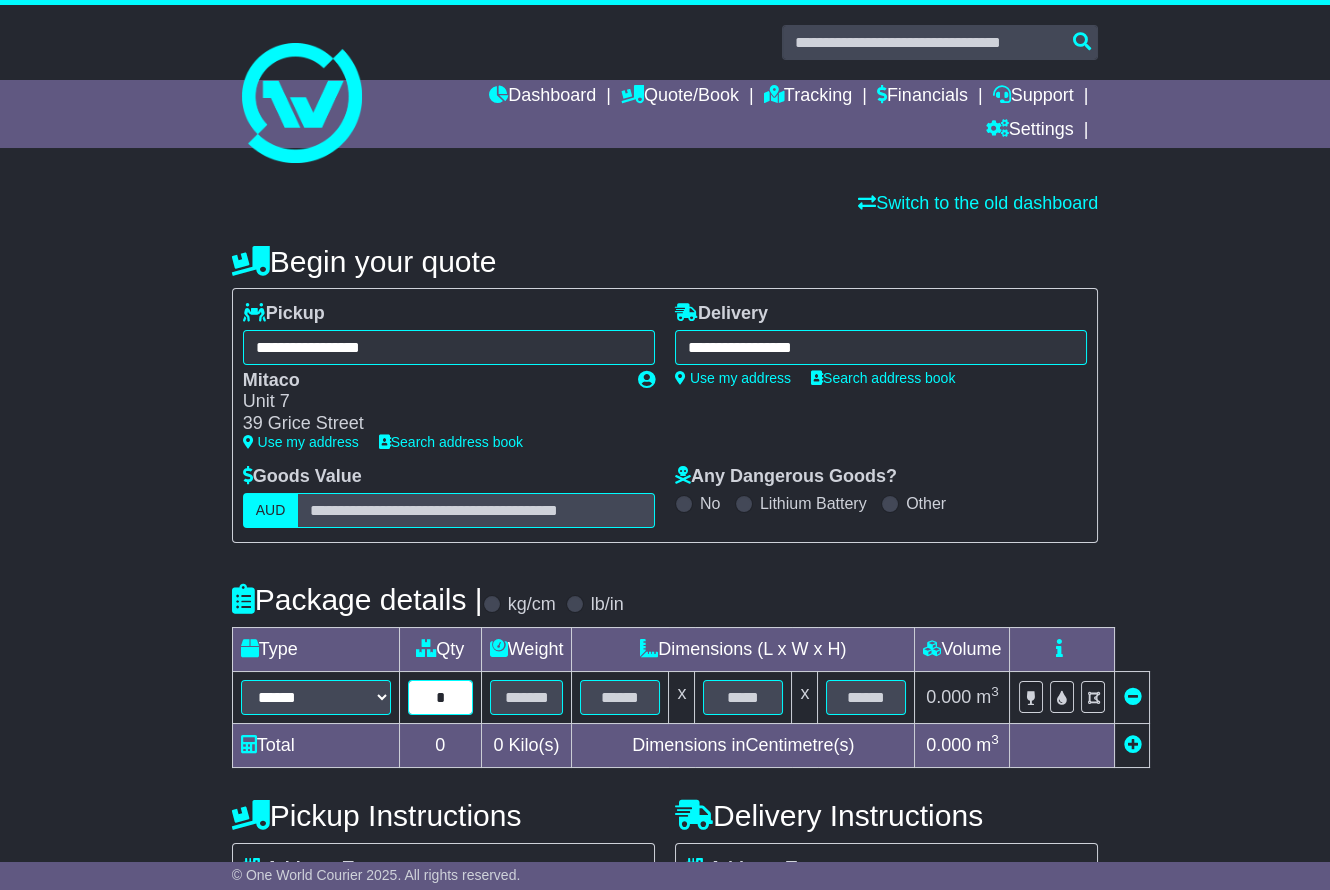 type on "*" 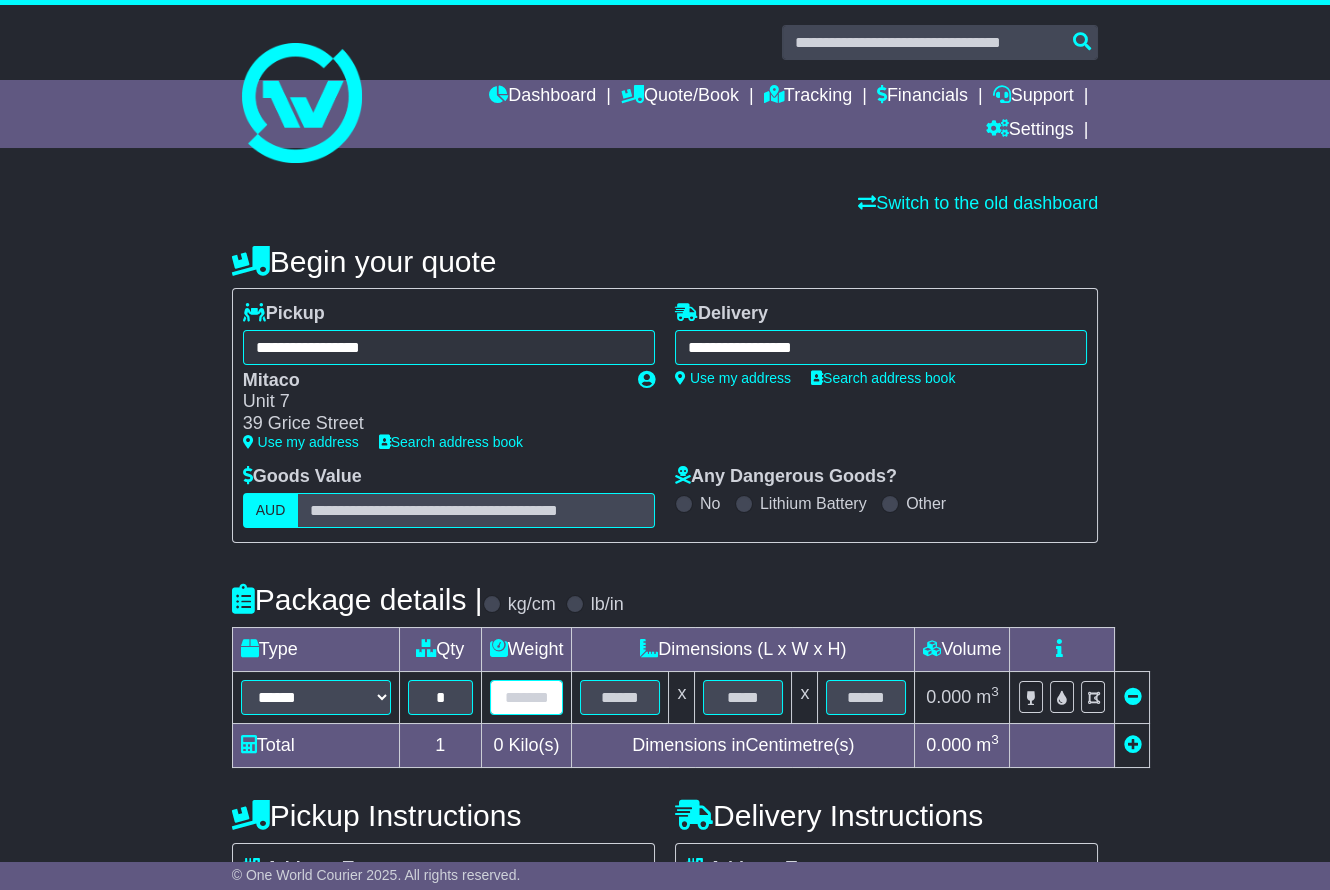 click at bounding box center [527, 697] 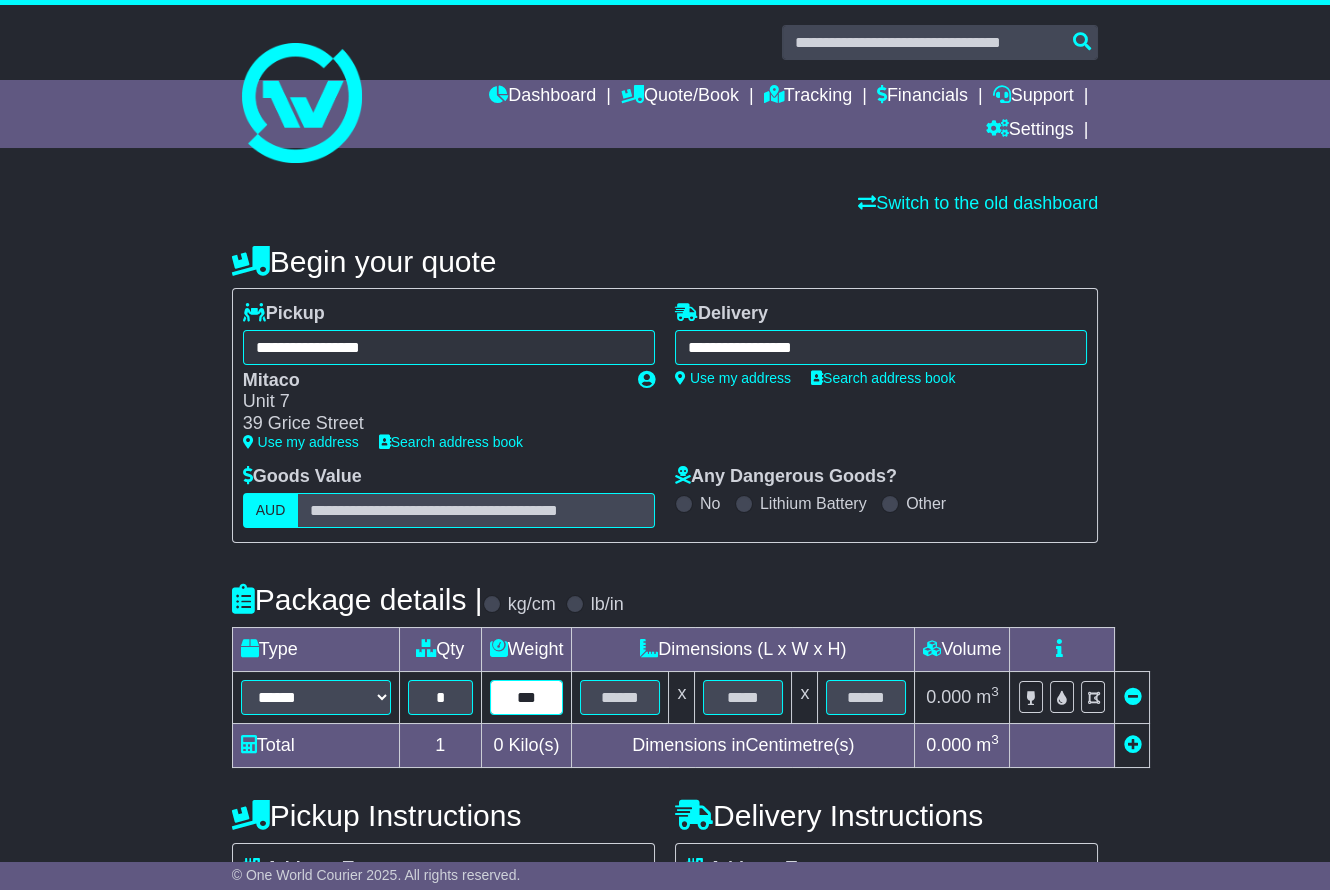 type on "***" 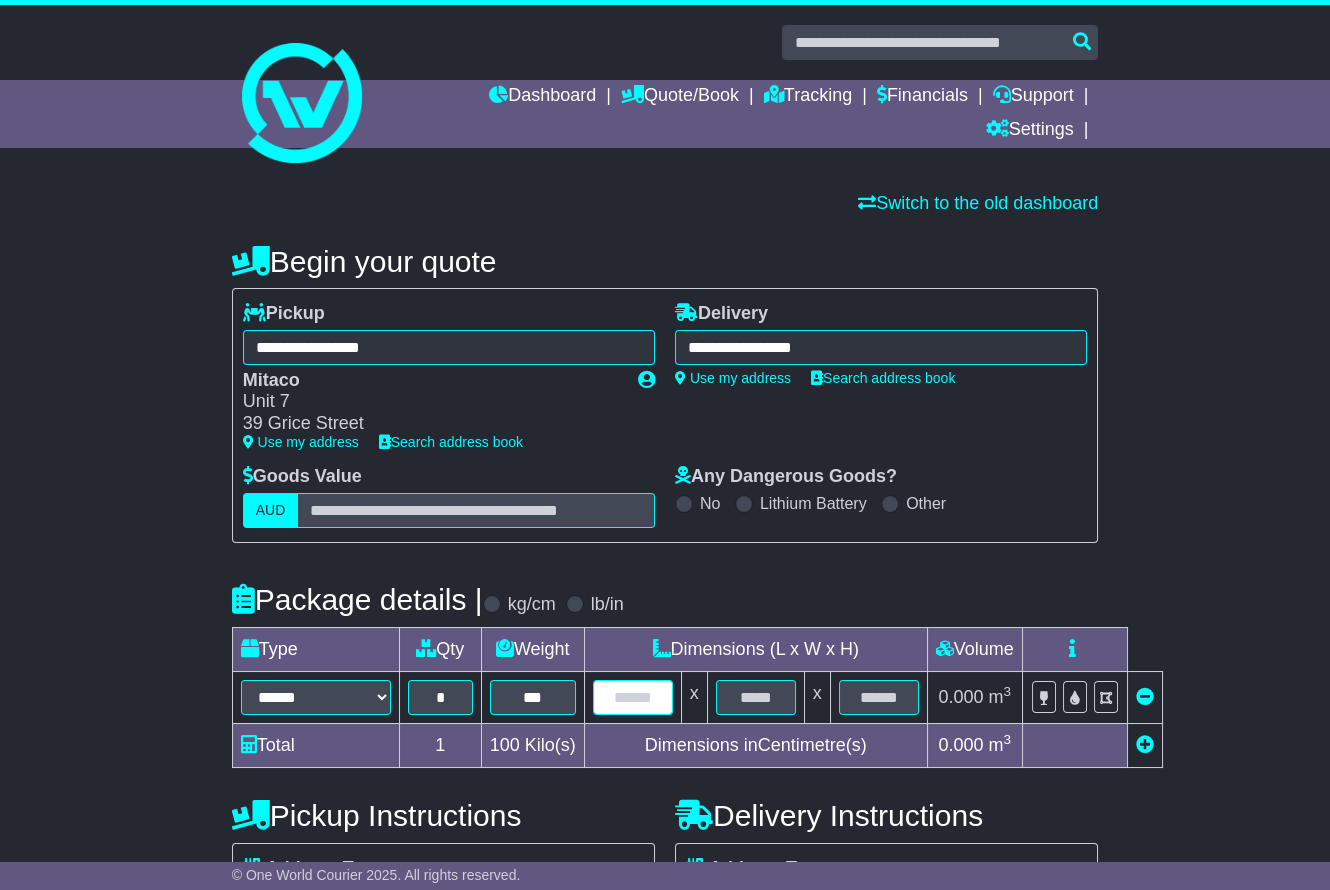 click at bounding box center [633, 697] 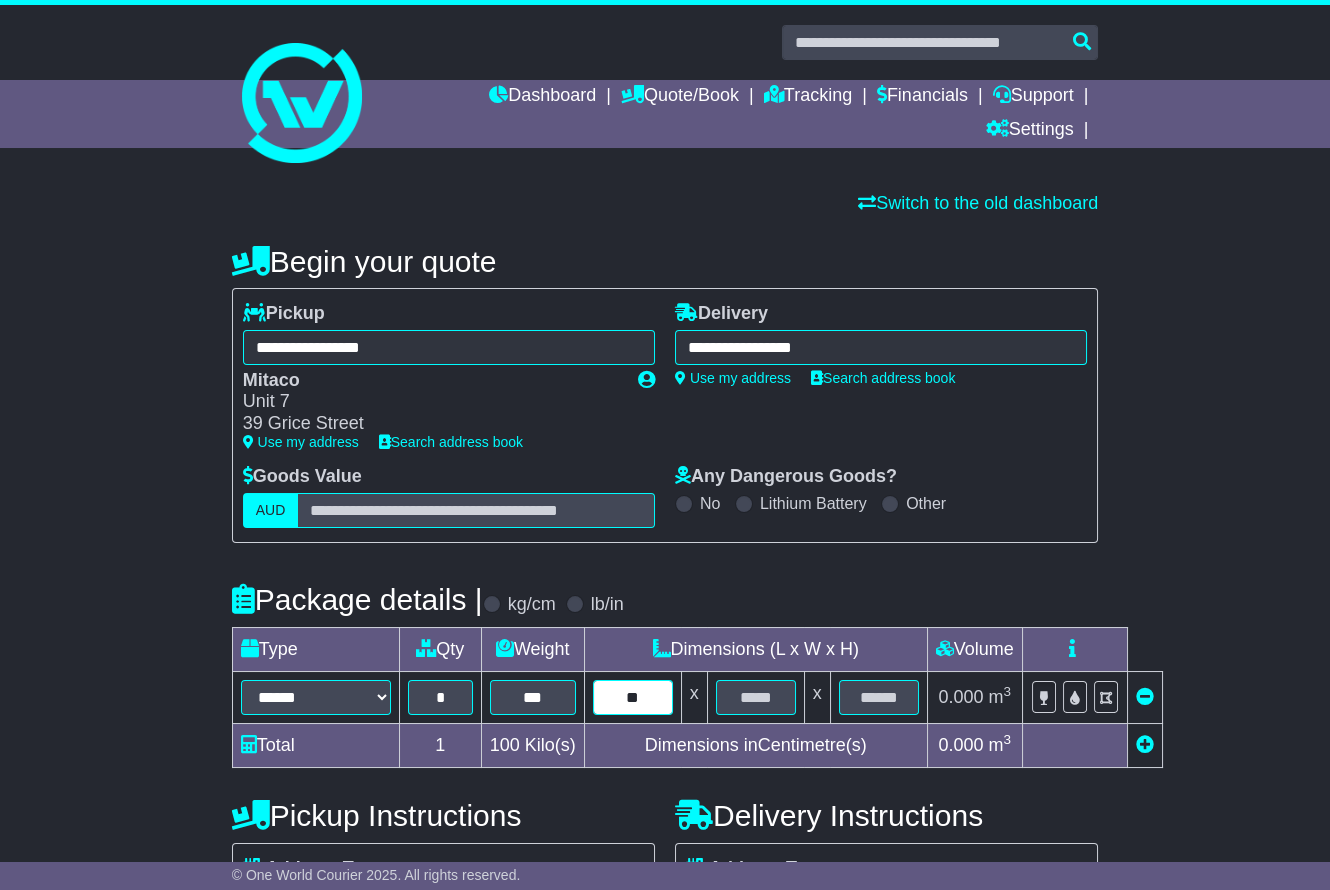 type on "**" 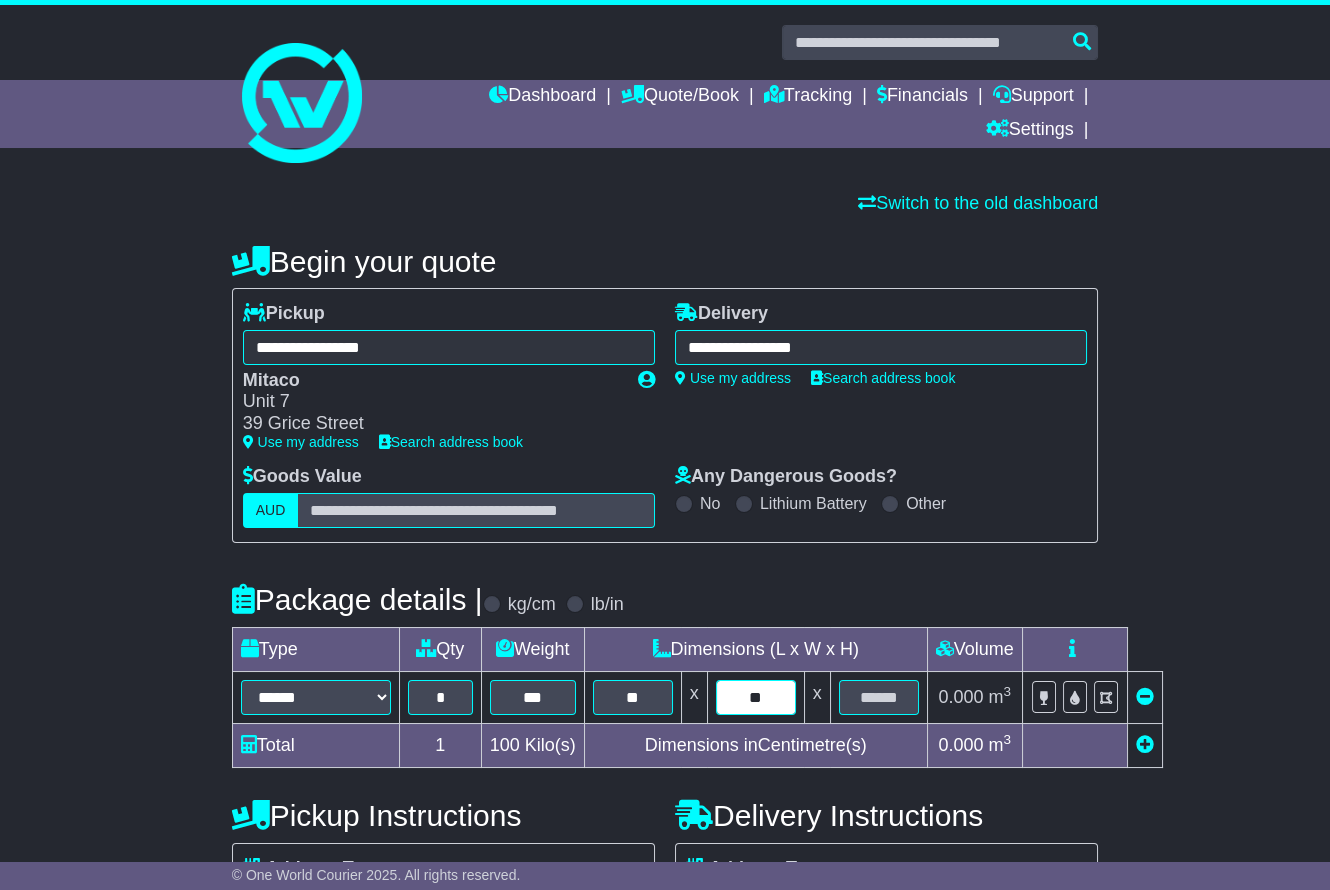type on "**" 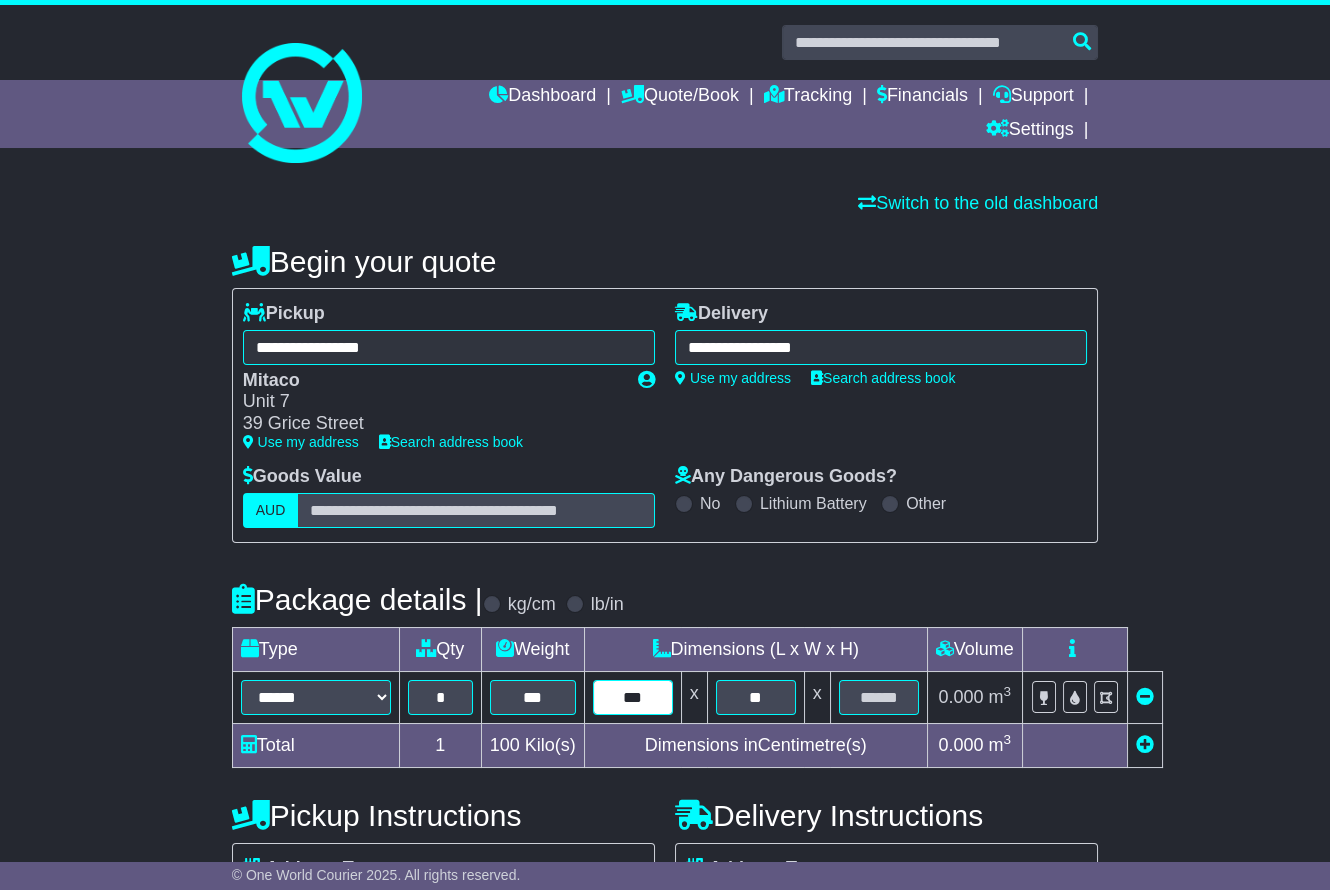 type on "***" 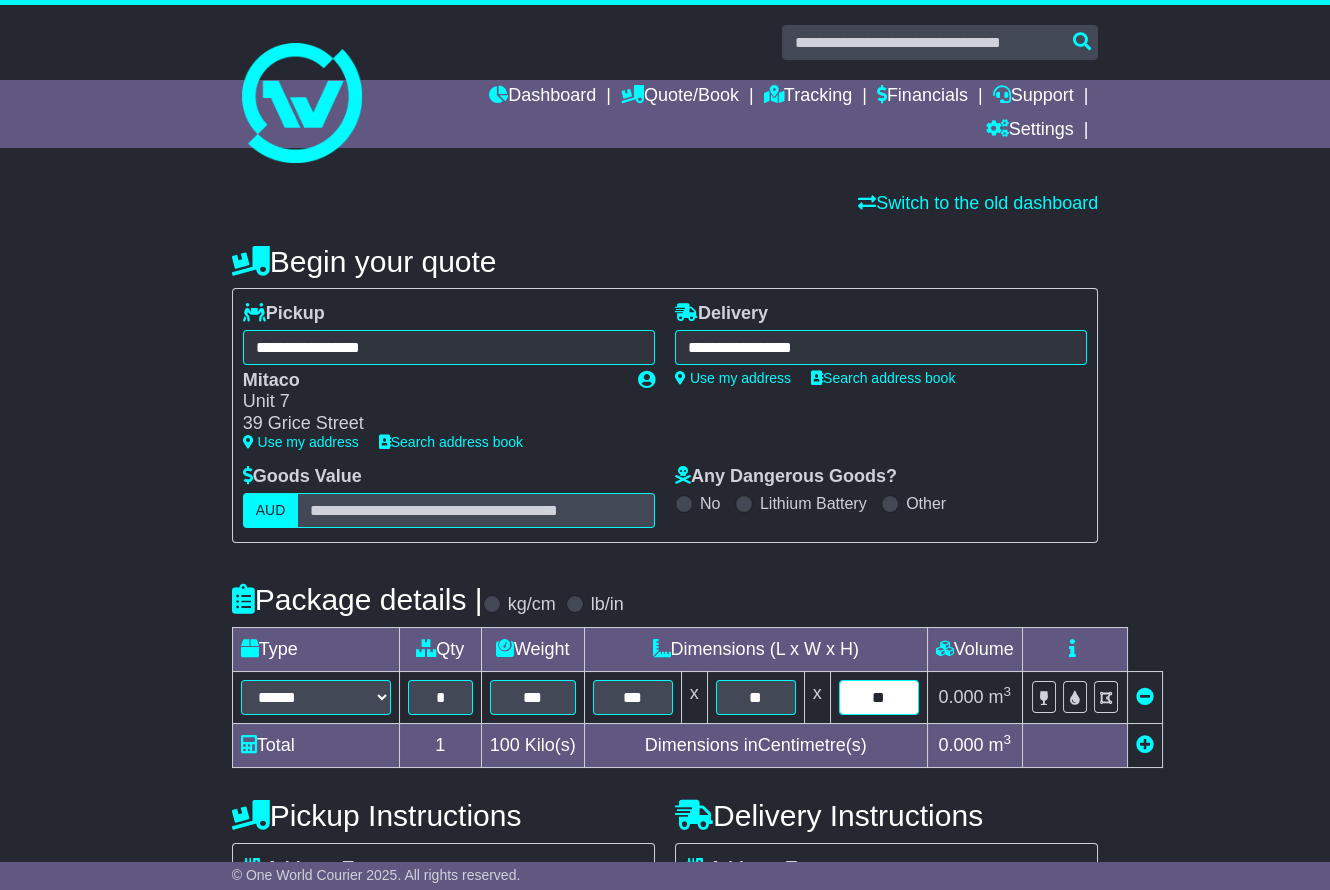 type on "**" 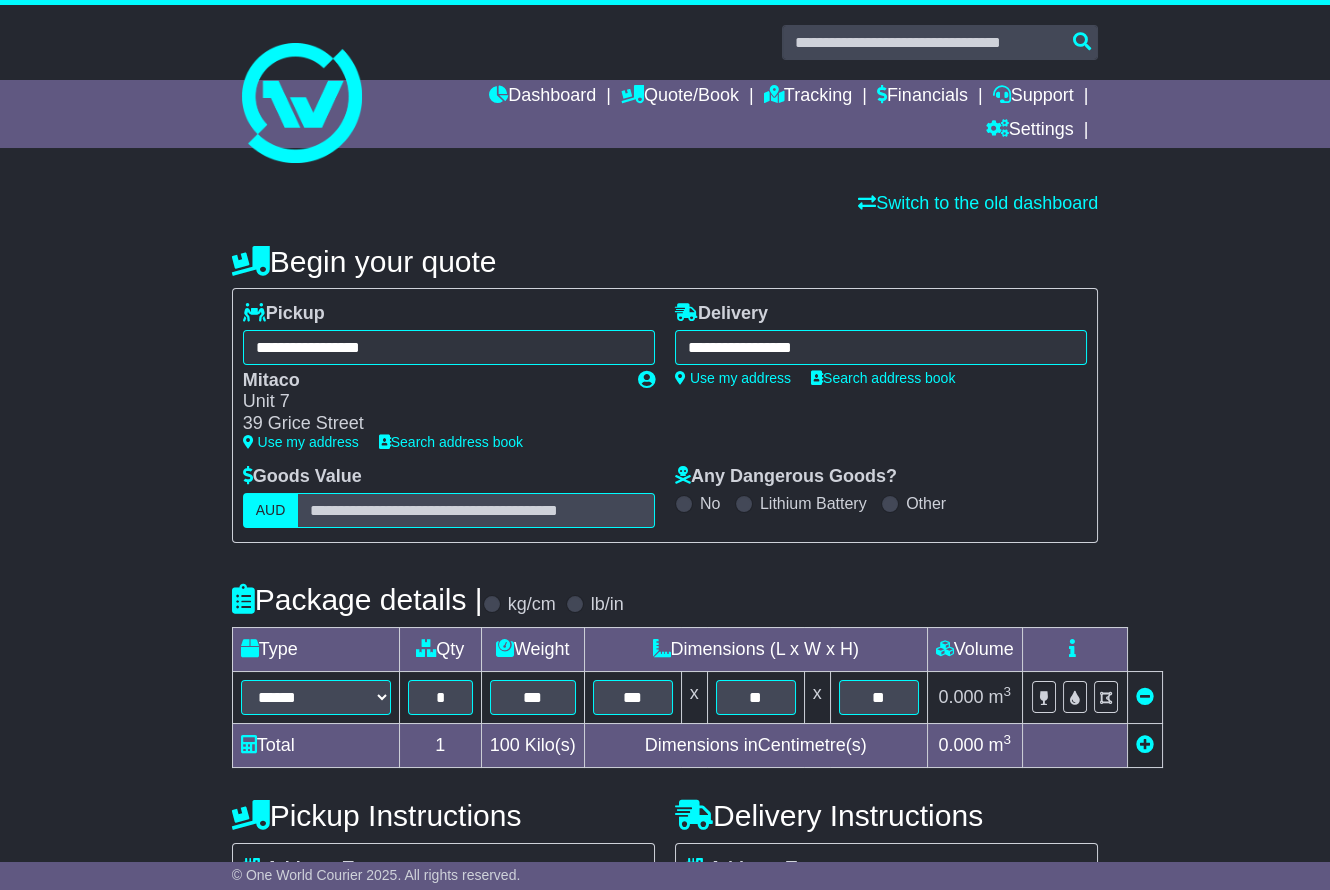 type 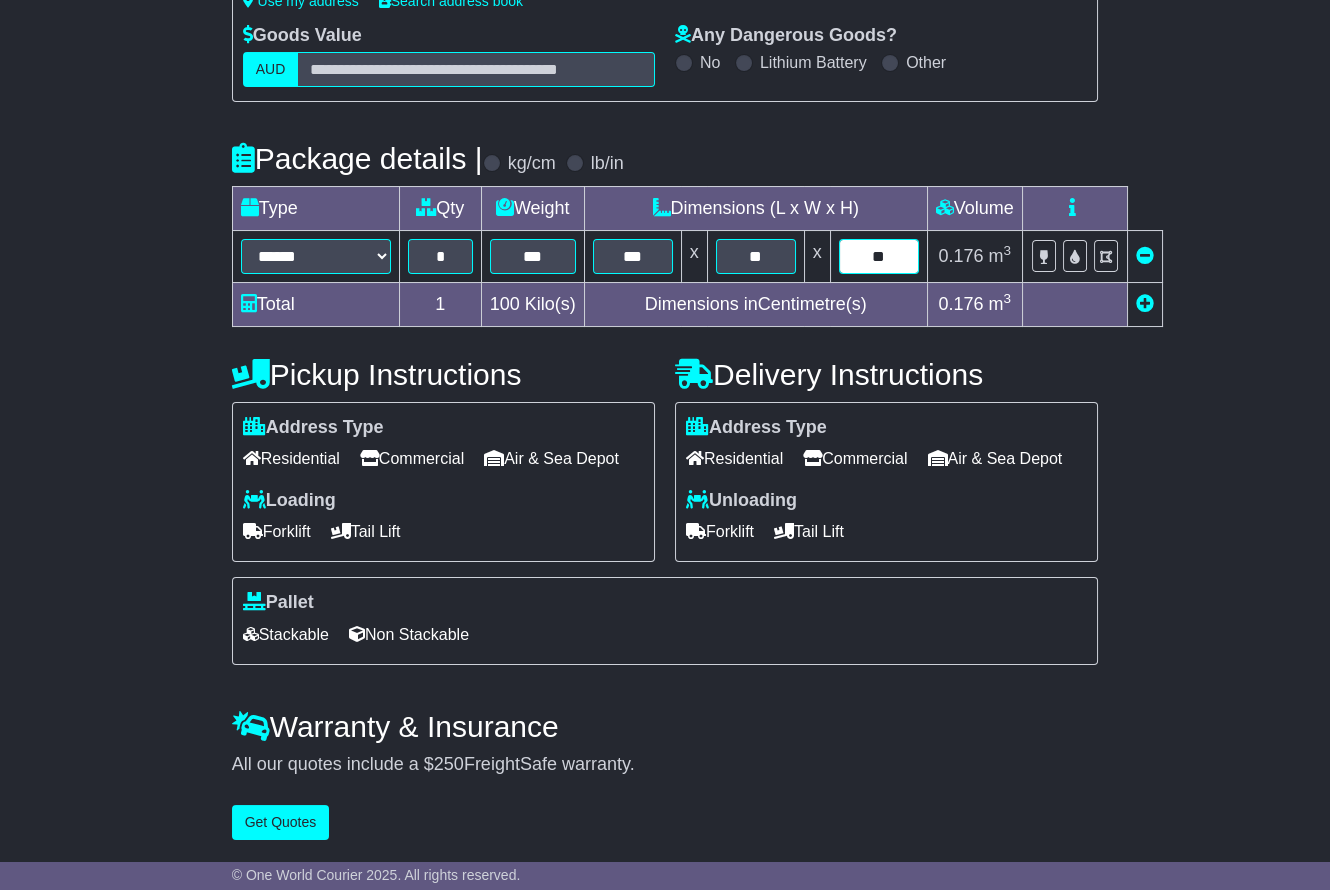 drag, startPoint x: 886, startPoint y: 237, endPoint x: 840, endPoint y: 239, distance: 46.043457 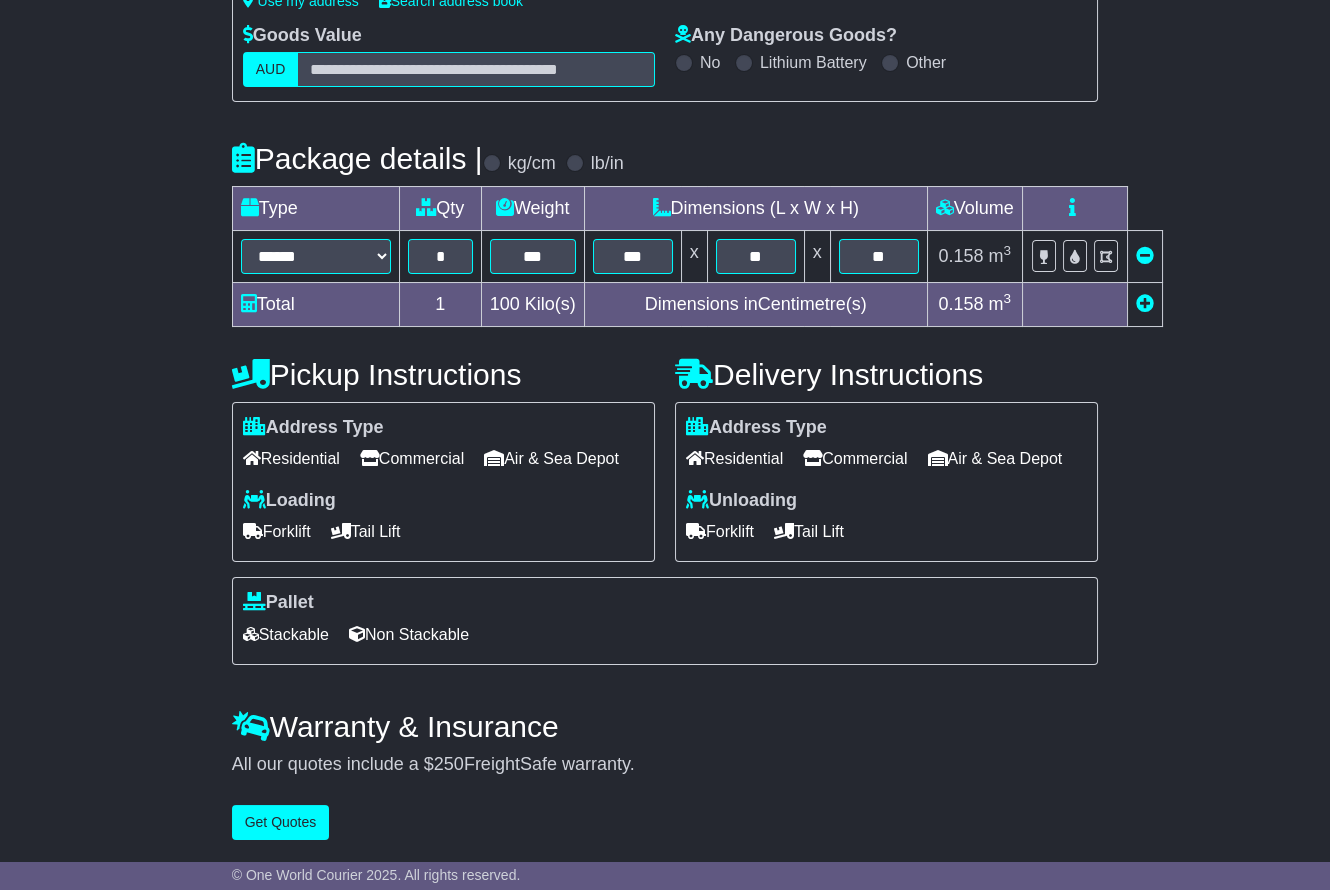 click on "Commercial" at bounding box center [855, 458] 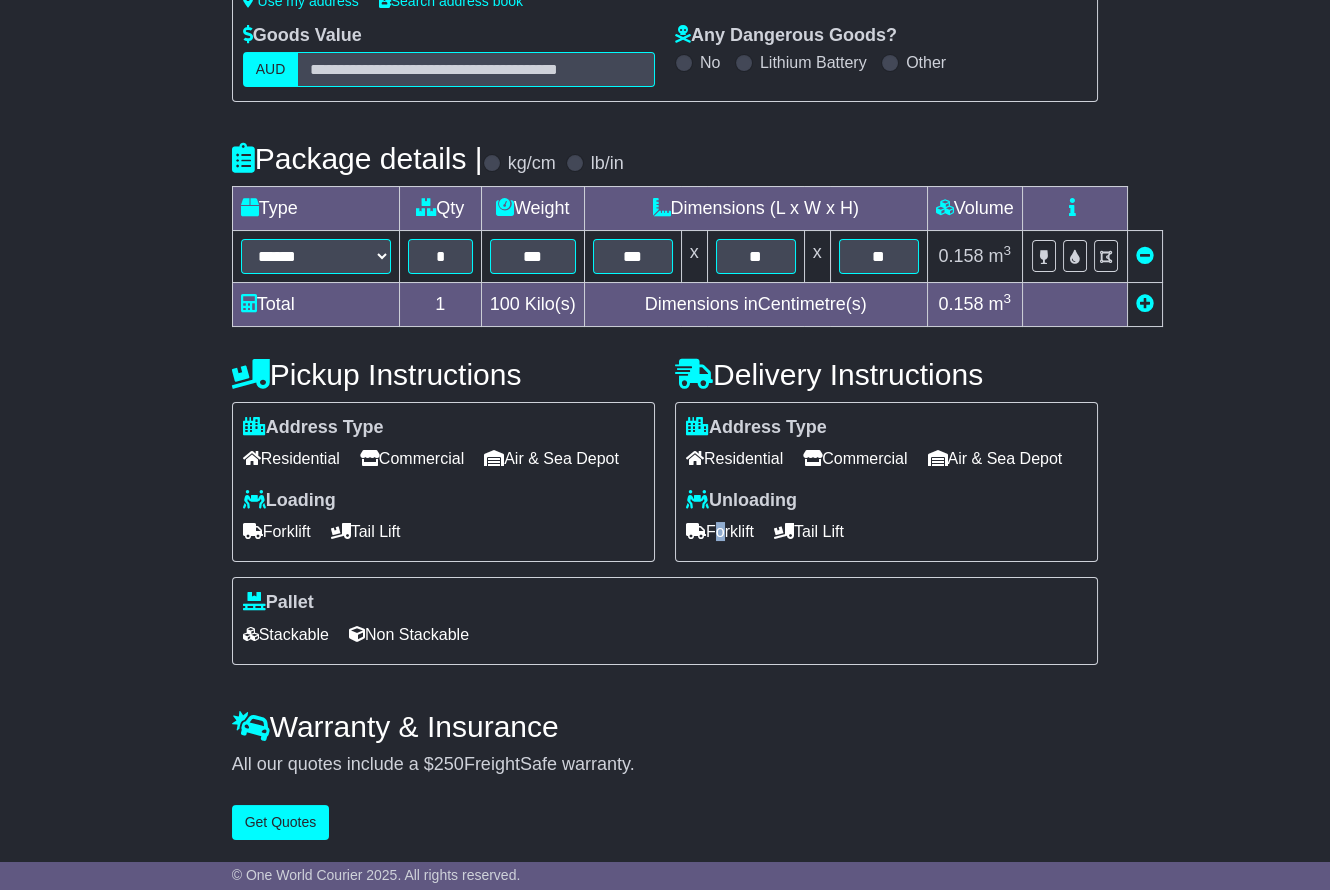 click on "Forklift" at bounding box center [720, 531] 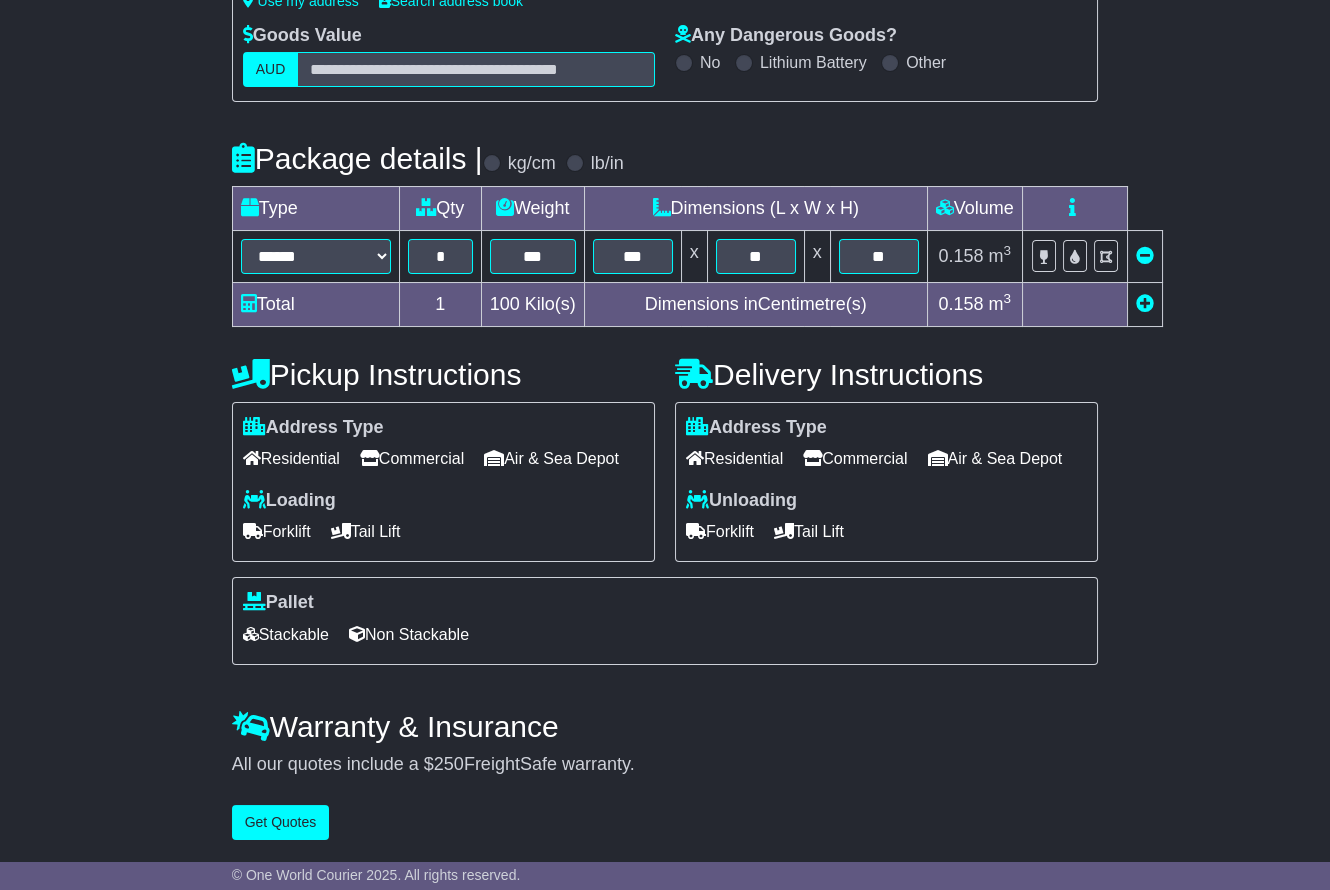 click on "Forklift" at bounding box center (720, 531) 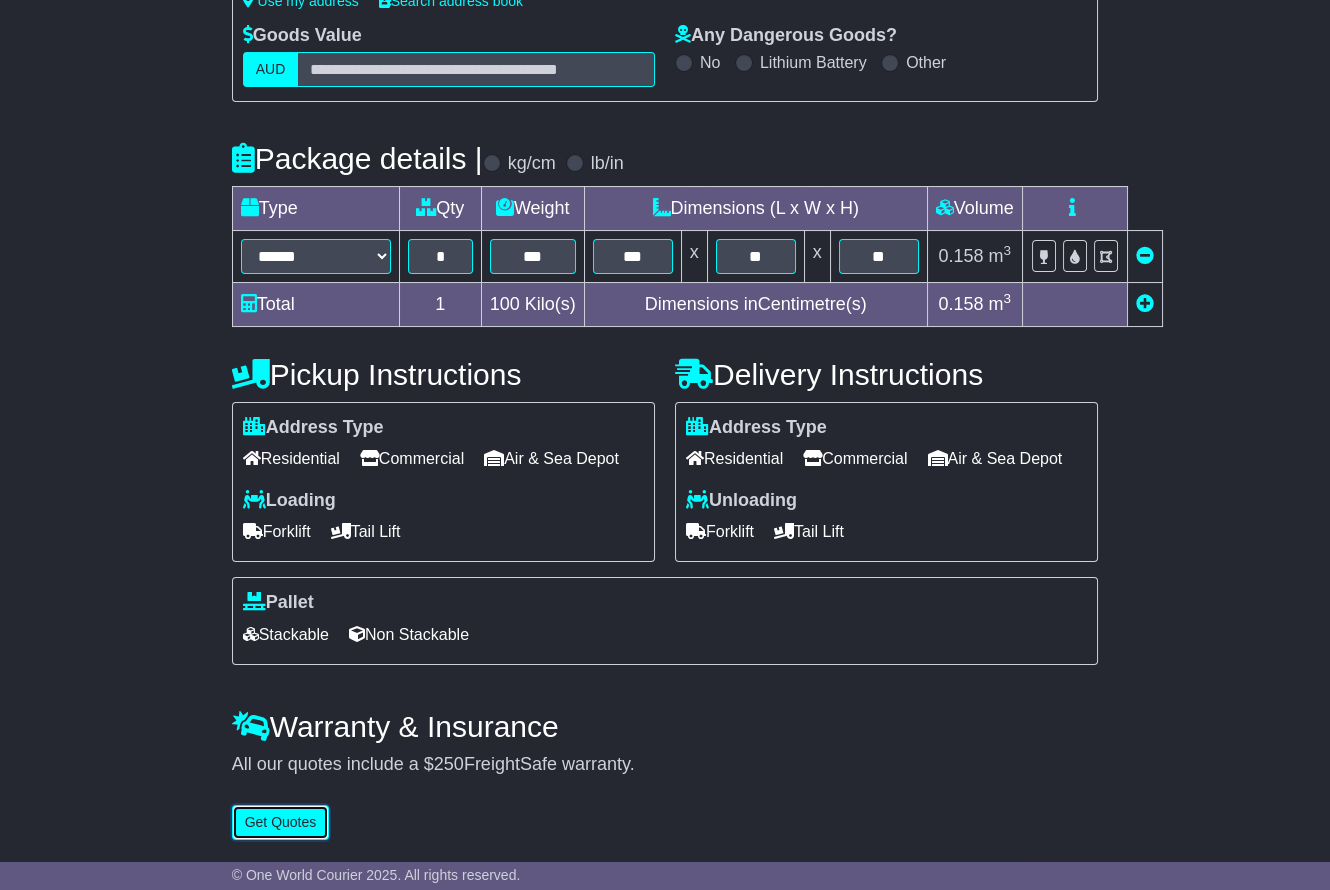 drag, startPoint x: 266, startPoint y: 839, endPoint x: 323, endPoint y: 772, distance: 87.965904 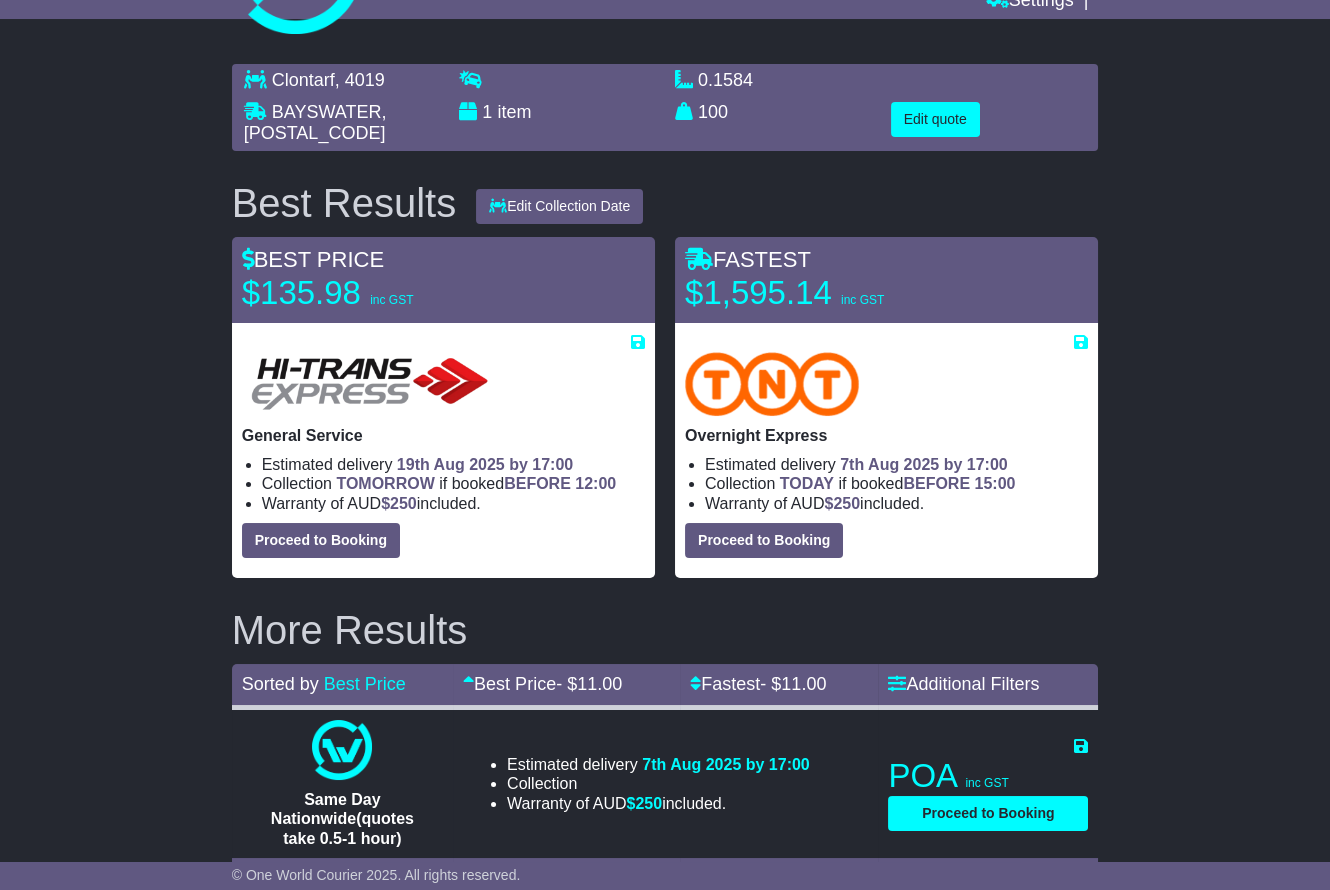 scroll, scrollTop: 100, scrollLeft: 0, axis: vertical 